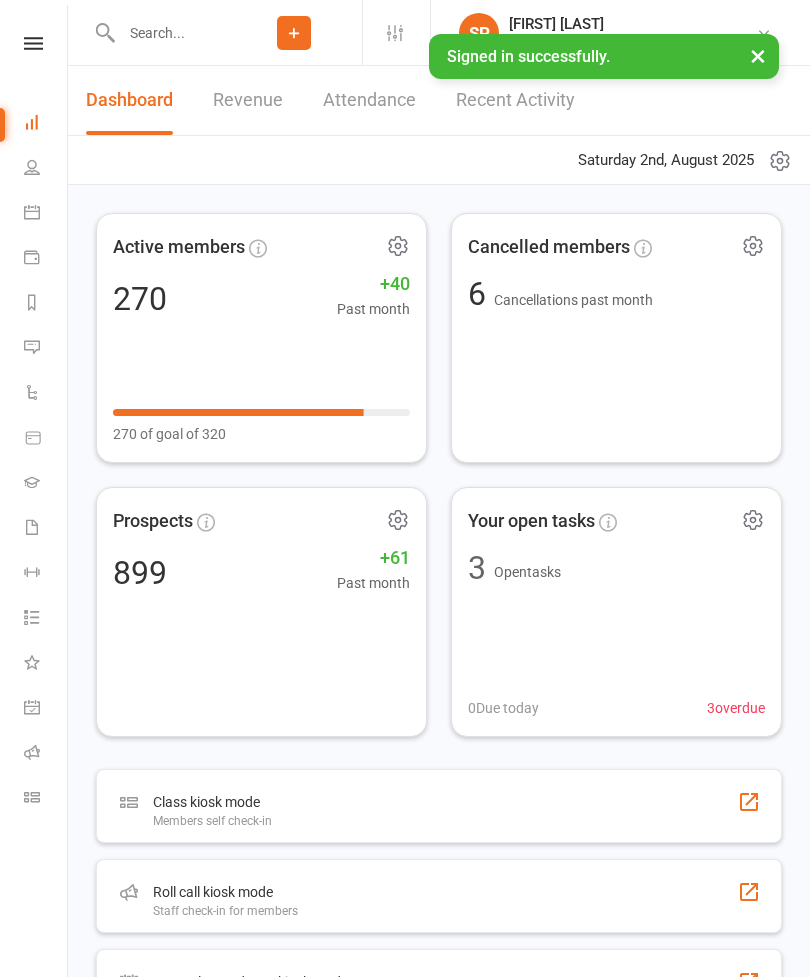 scroll, scrollTop: 0, scrollLeft: 0, axis: both 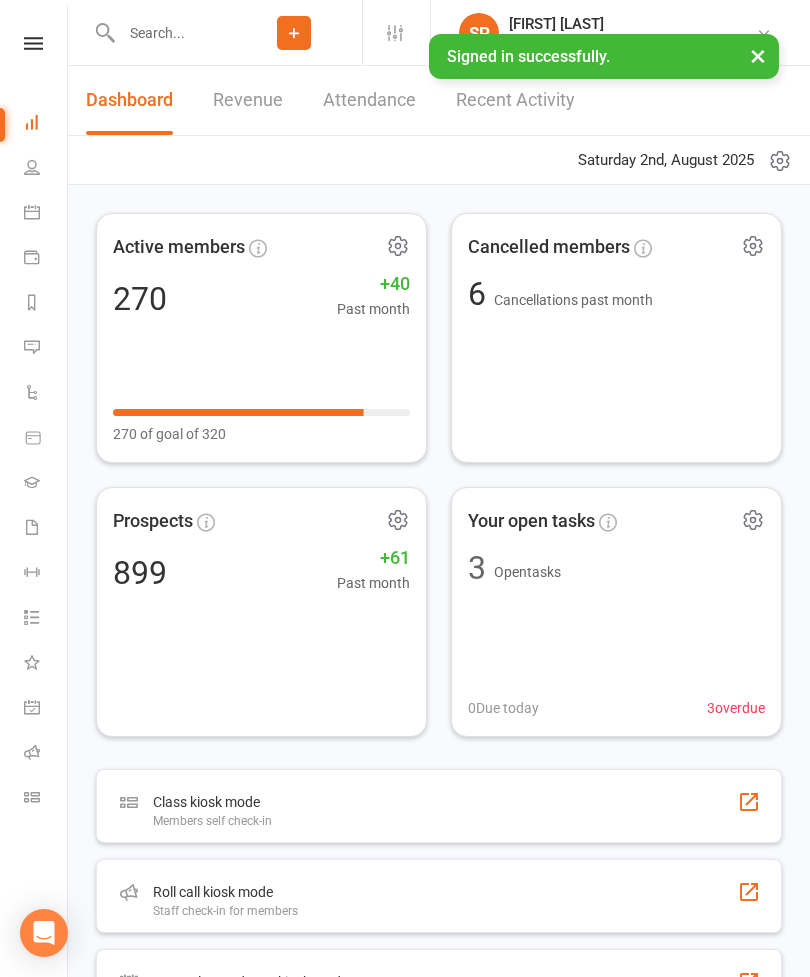 click at bounding box center [33, 43] 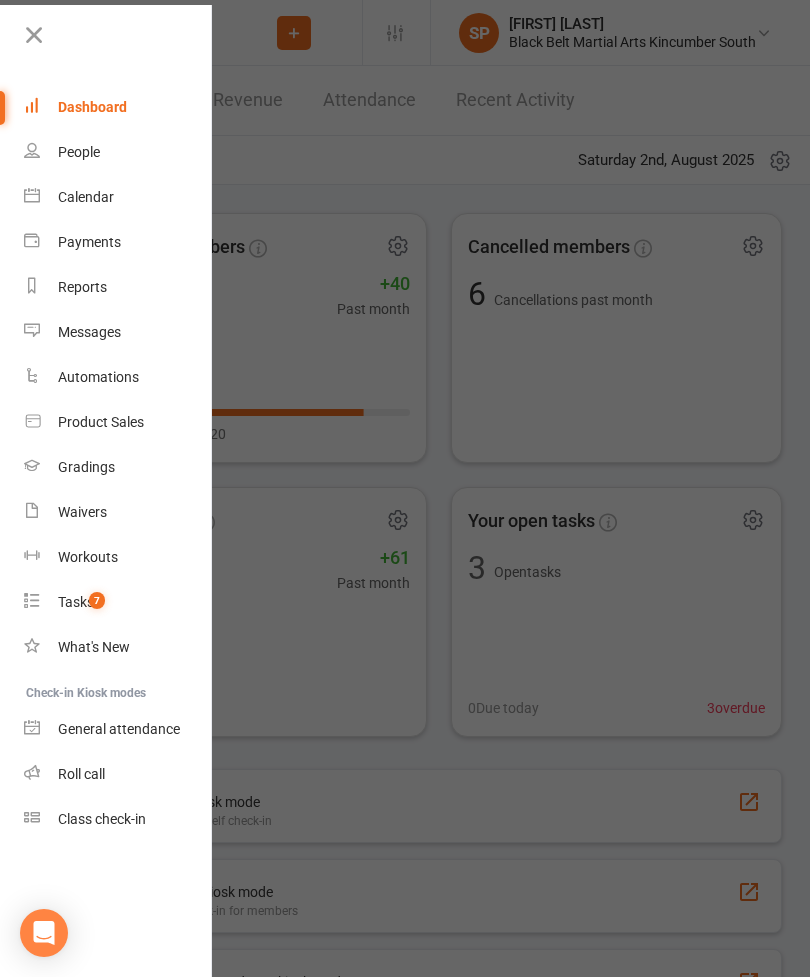 click at bounding box center (116, 42) 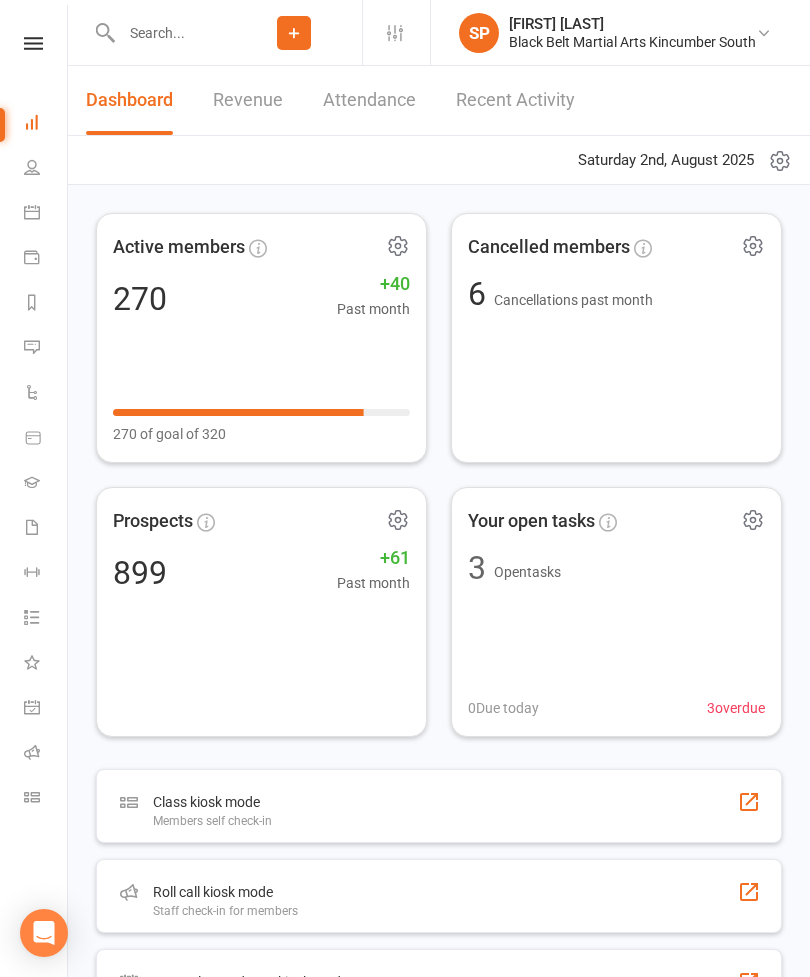 click at bounding box center (170, 33) 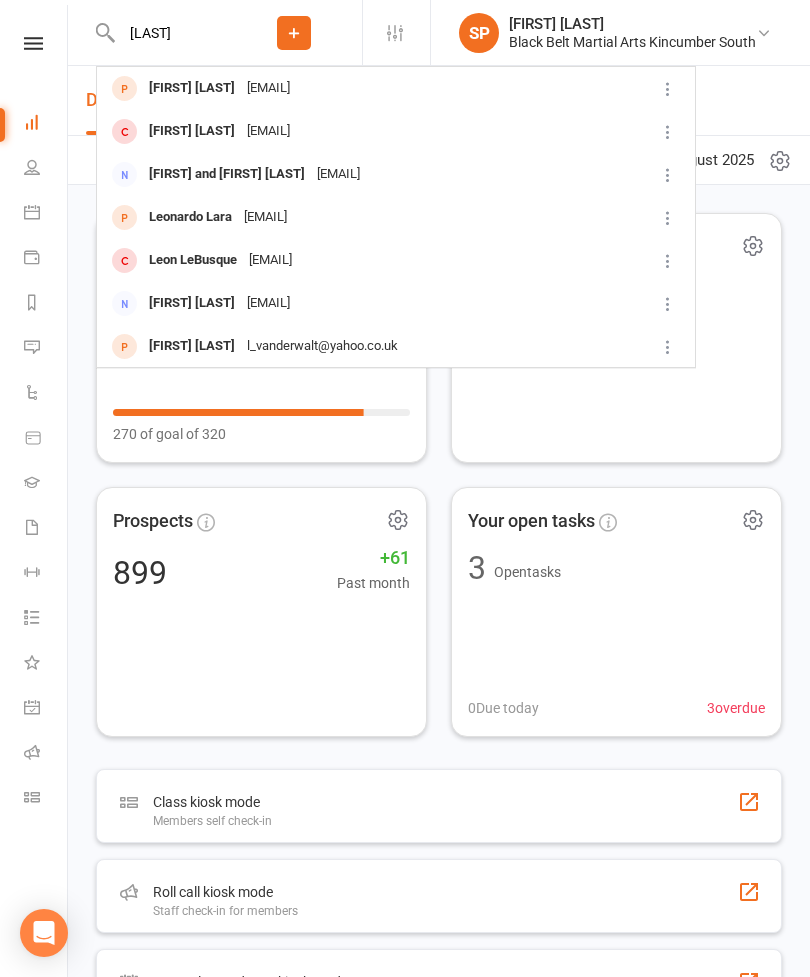 type on "[LAST]" 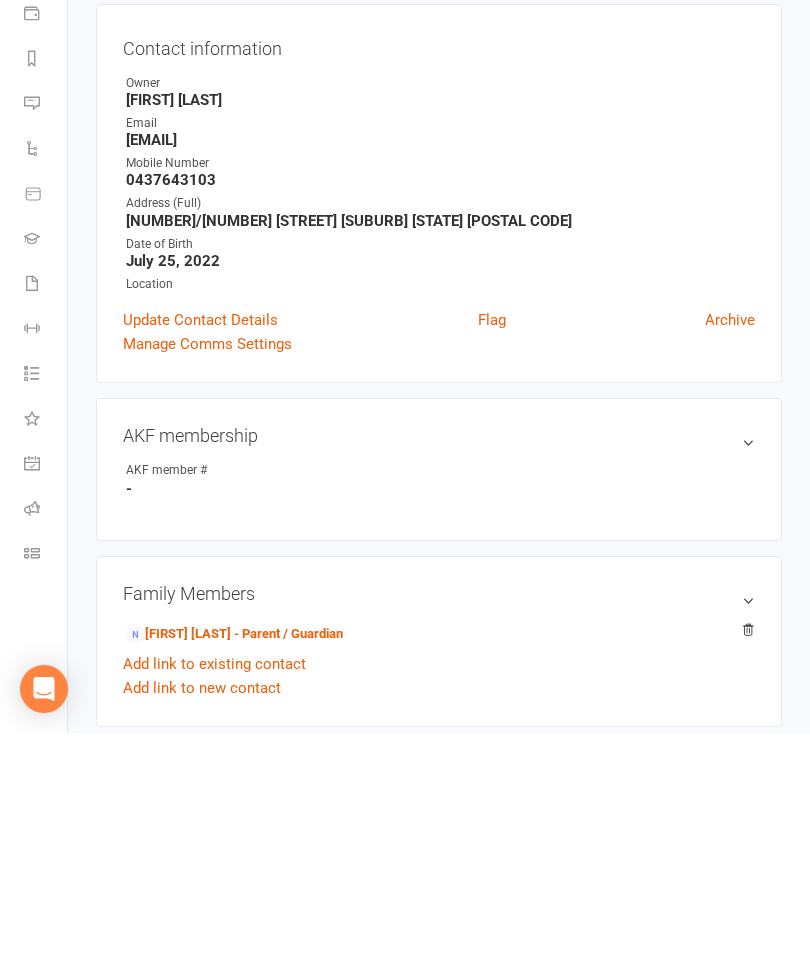 scroll, scrollTop: 296, scrollLeft: 0, axis: vertical 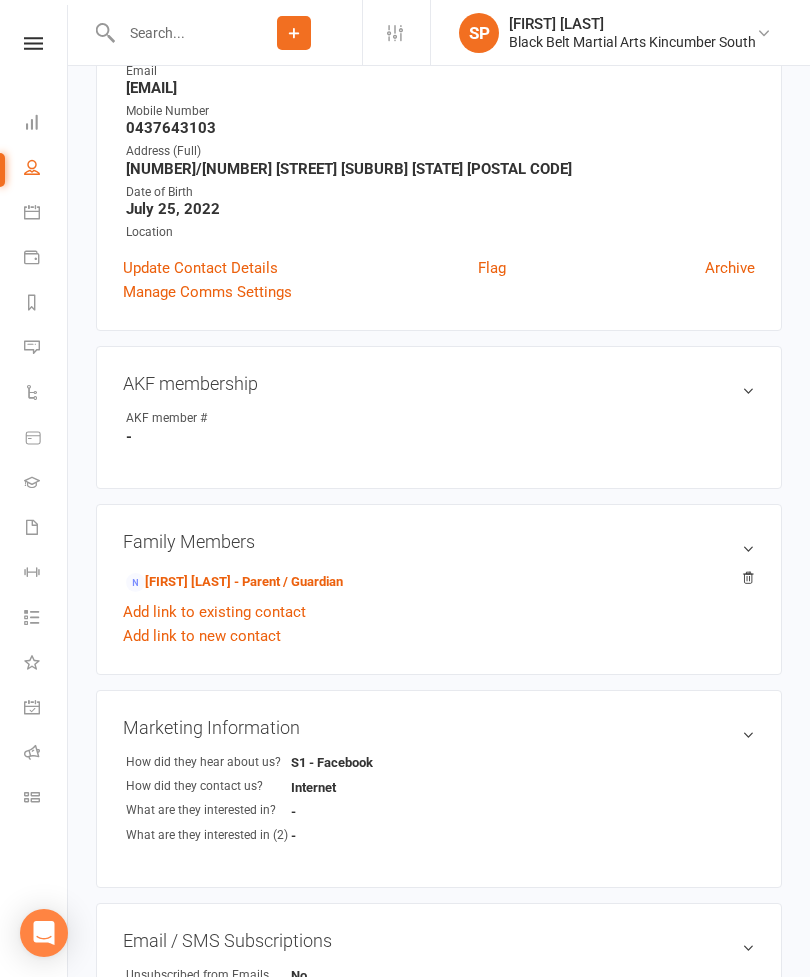 click on "[FIRST] [LAST] - Parent / Guardian" at bounding box center (234, 582) 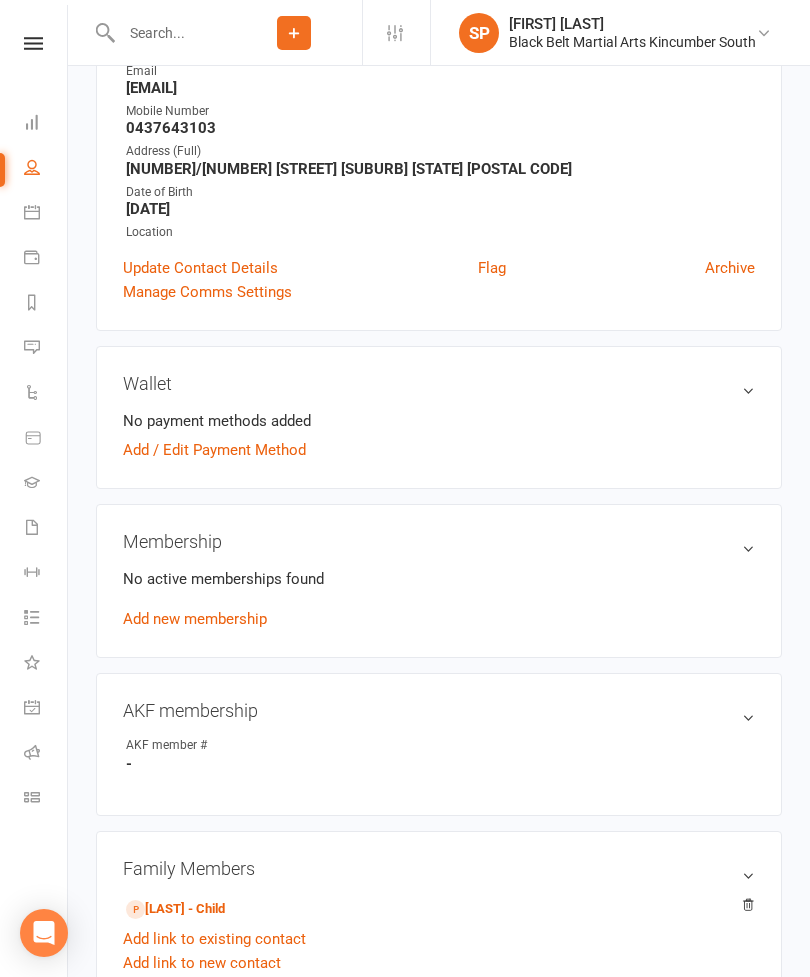 scroll, scrollTop: 0, scrollLeft: 0, axis: both 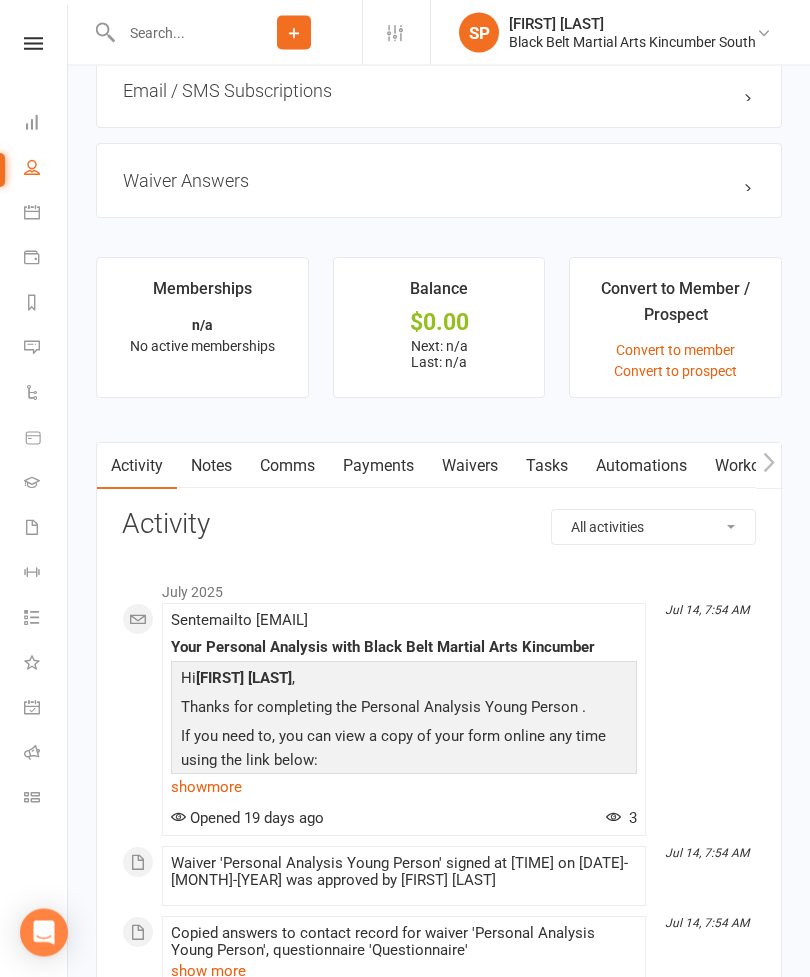 click on "Waivers" at bounding box center (470, 467) 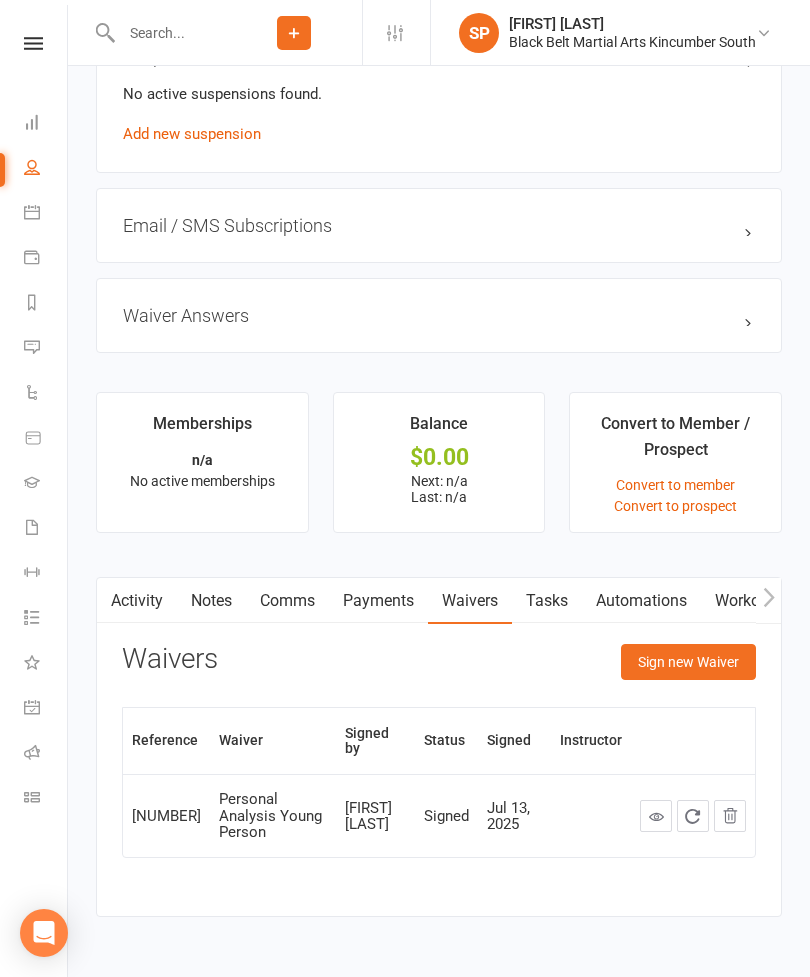 click on "Sign new Waiver" at bounding box center [688, 662] 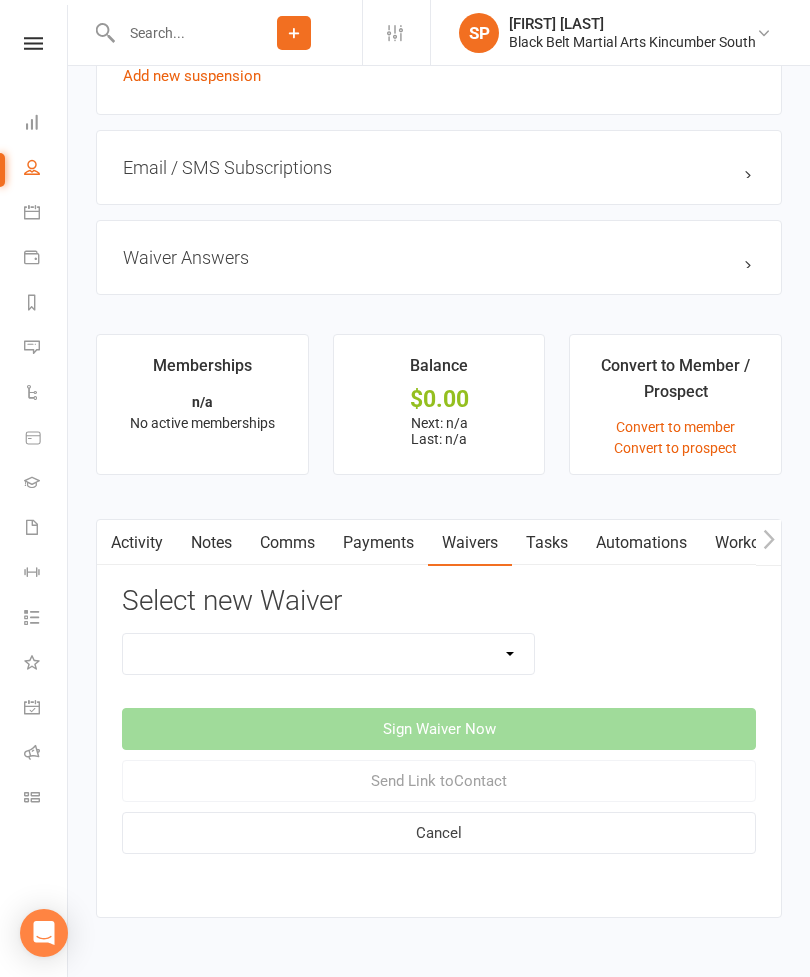 scroll, scrollTop: 1355, scrollLeft: 0, axis: vertical 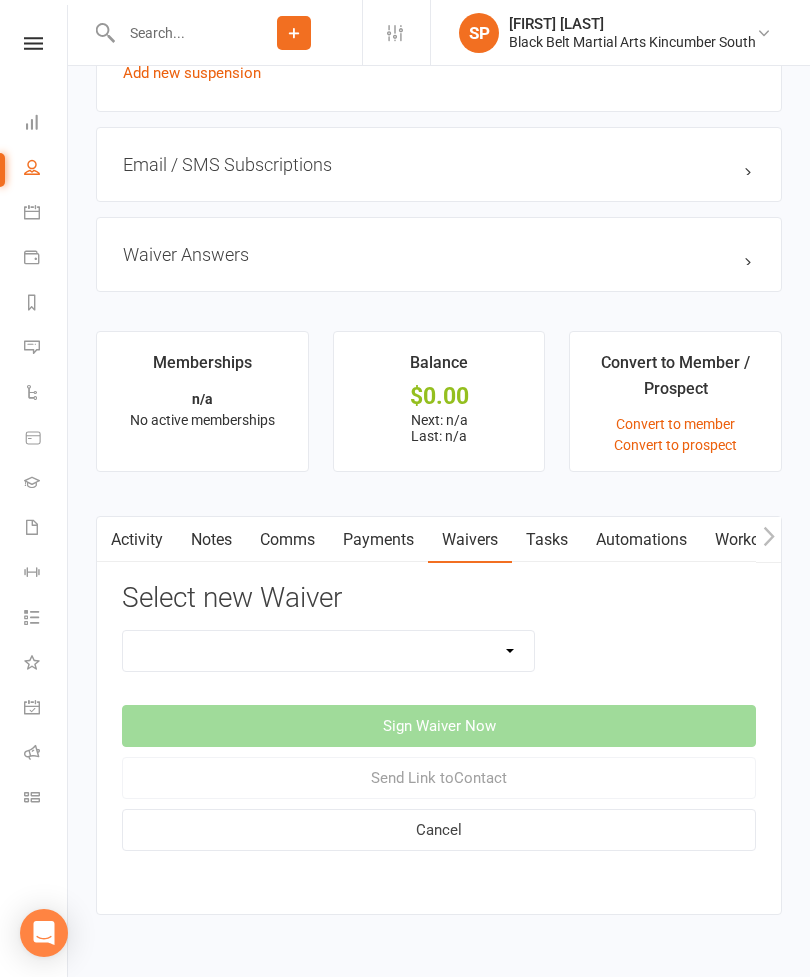 click on "Direct Debit Request Festival Enrolment Festival Trial Class Holiday Camp Waiver Party Sign In Personal Analysis Adult Personal Analysis Kickboxing Personal Analysis Young Person Student Enrolment Agreement" at bounding box center (328, 651) 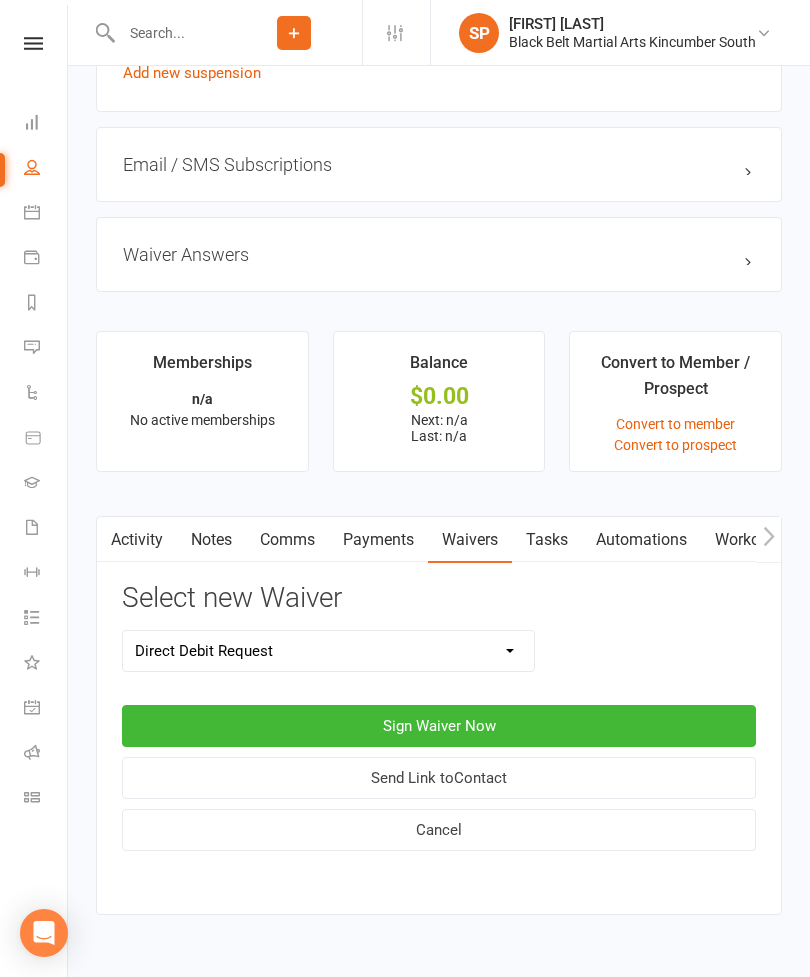 click on "Sign Waiver Now" at bounding box center (439, 726) 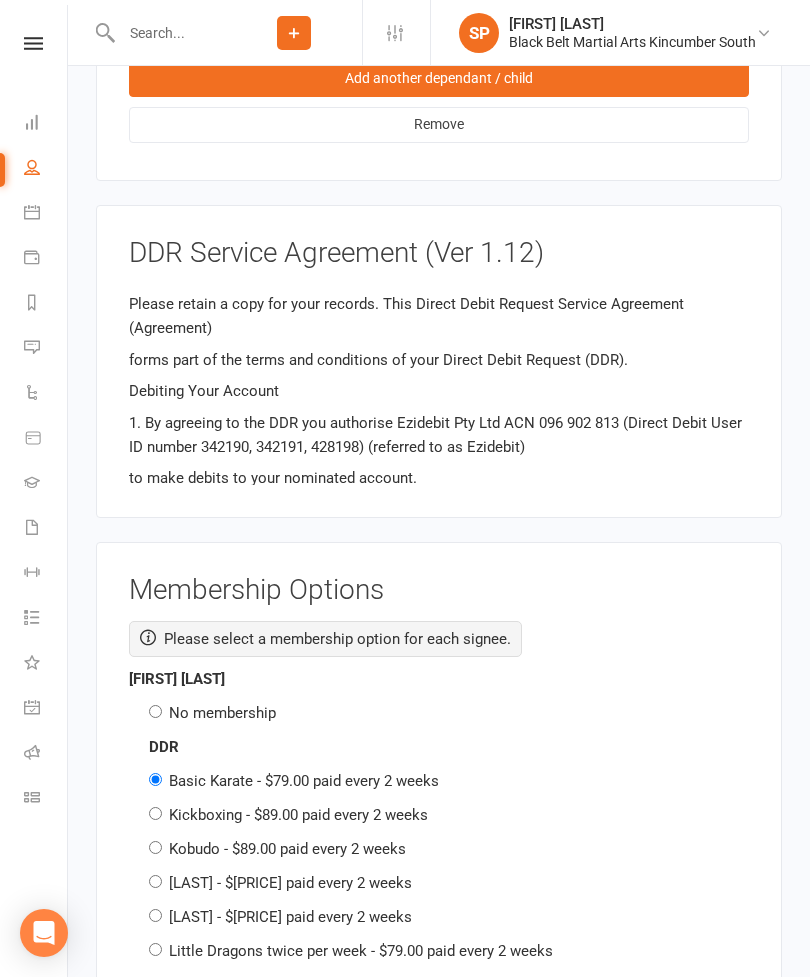 scroll, scrollTop: 0, scrollLeft: 0, axis: both 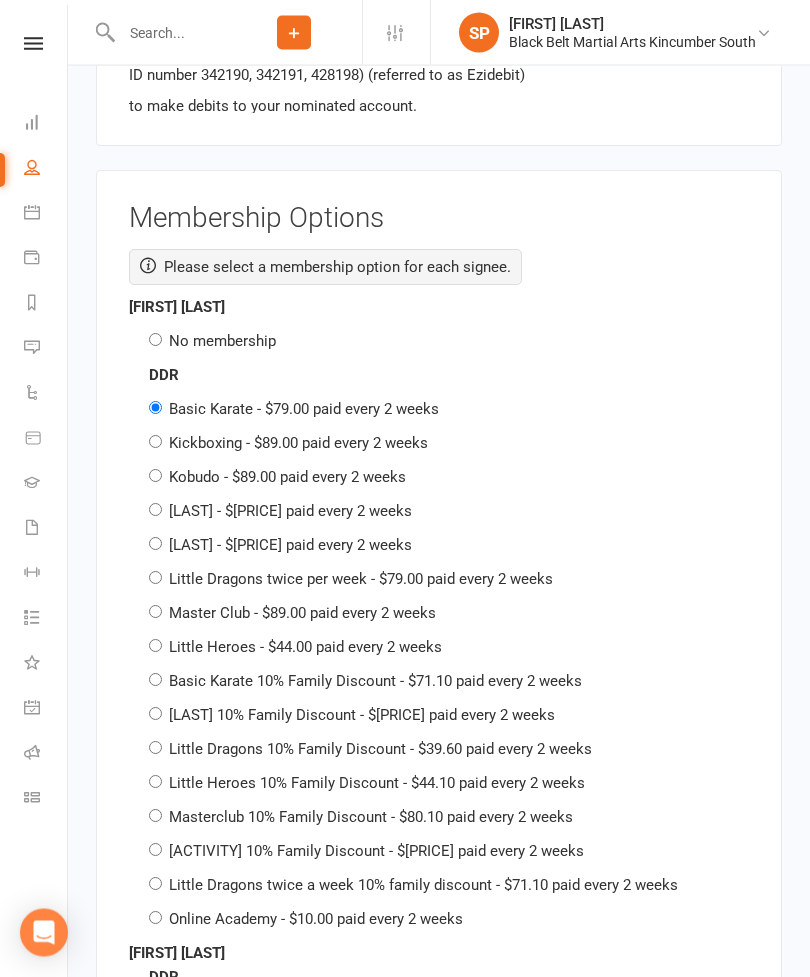 click on "No membership" at bounding box center (222, 342) 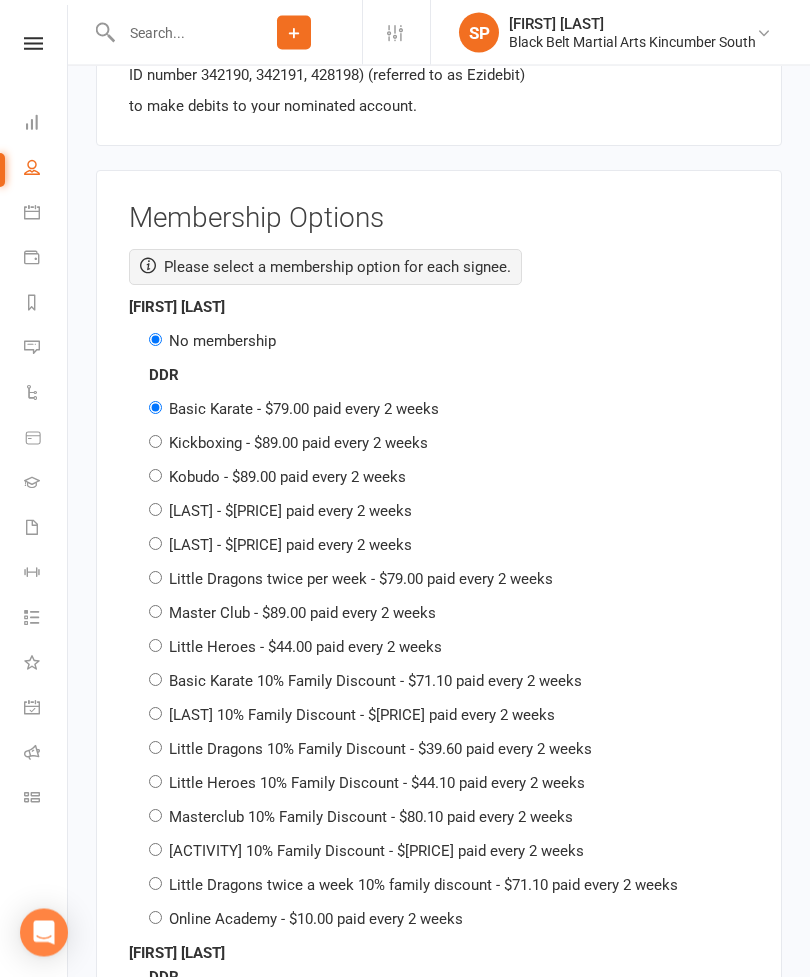 radio on "false" 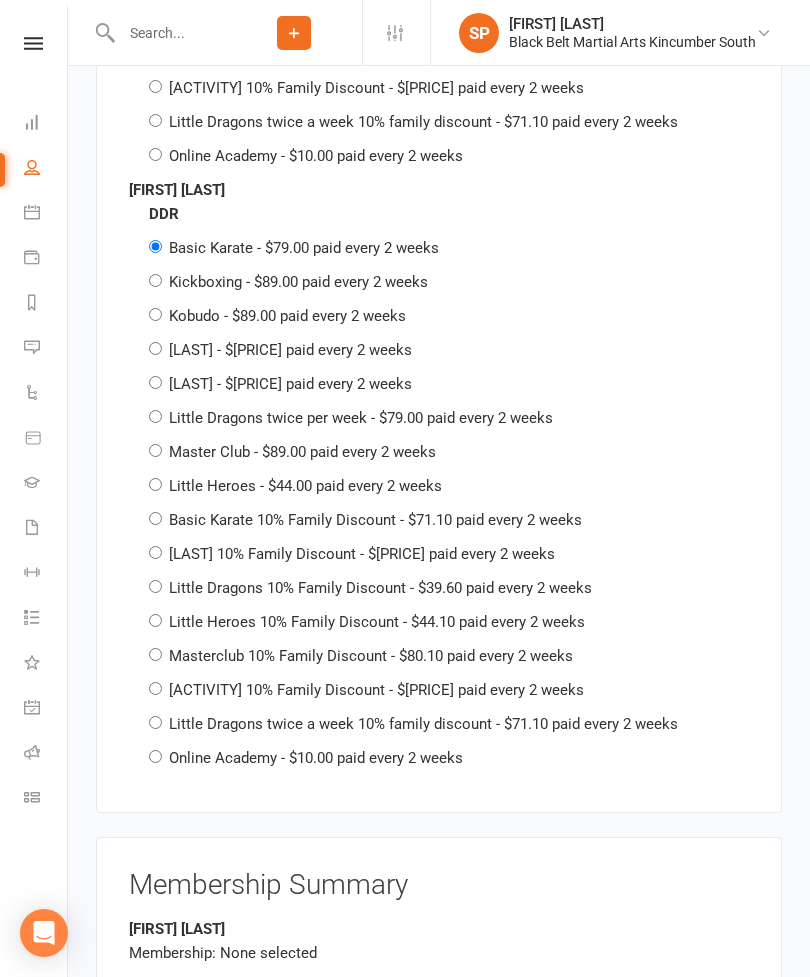 scroll, scrollTop: 2513, scrollLeft: 0, axis: vertical 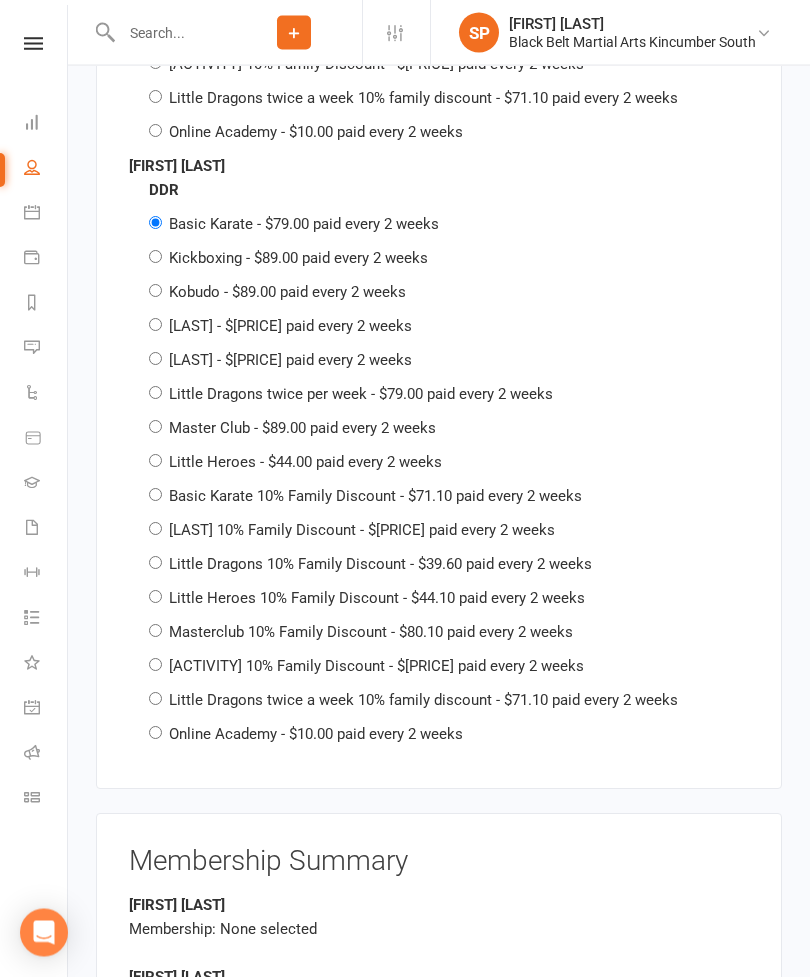 click on "[LAST] - $[PRICE] paid every 2 weeks" at bounding box center (290, 361) 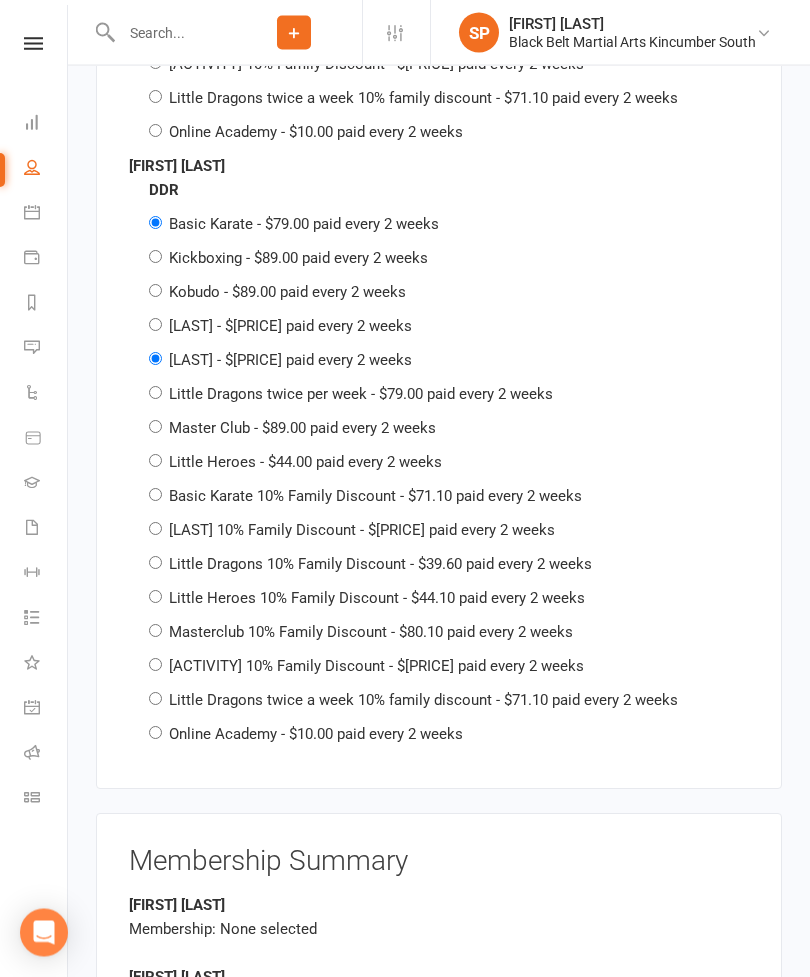 radio on "false" 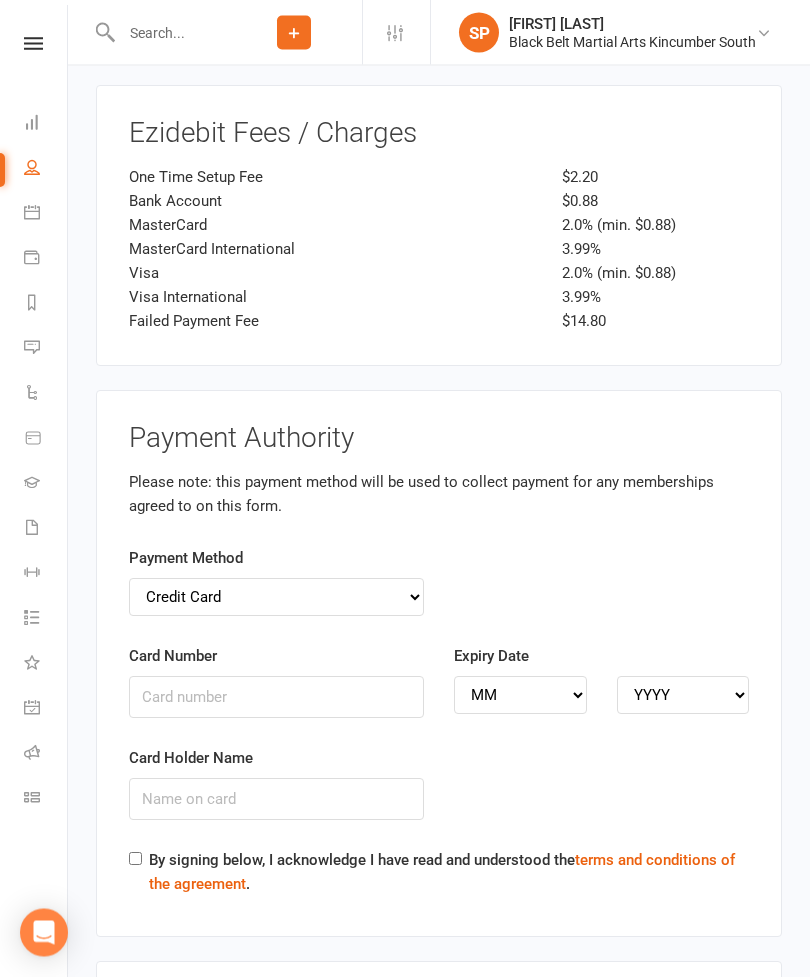 scroll, scrollTop: 3597, scrollLeft: 0, axis: vertical 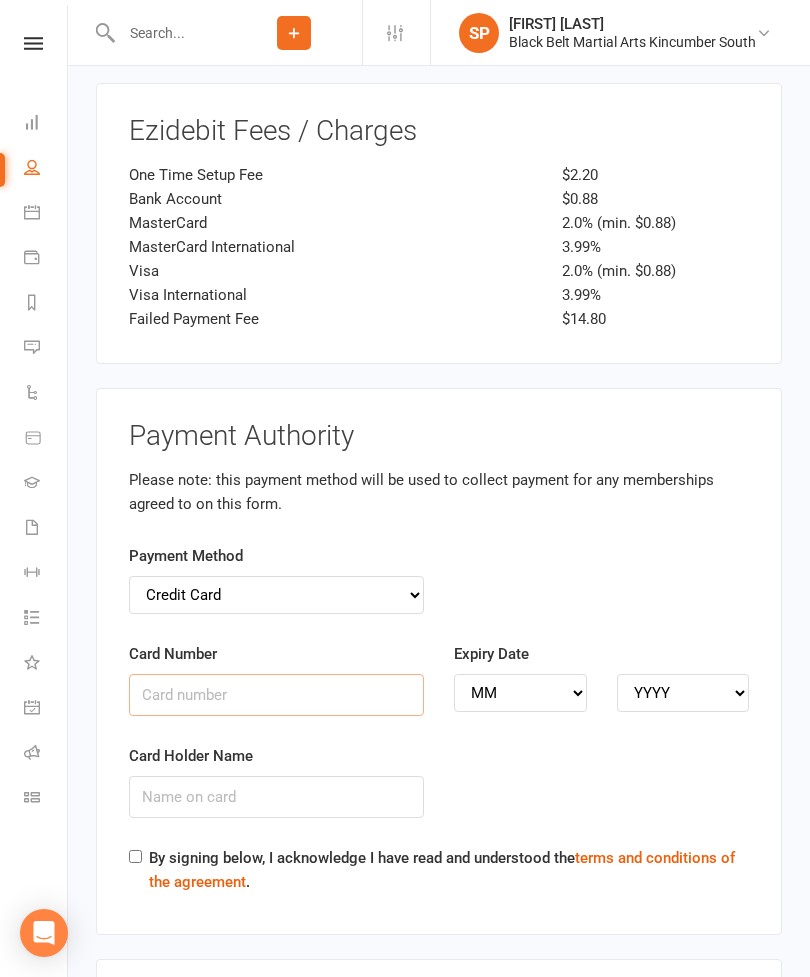 click on "Card Number" at bounding box center (276, 695) 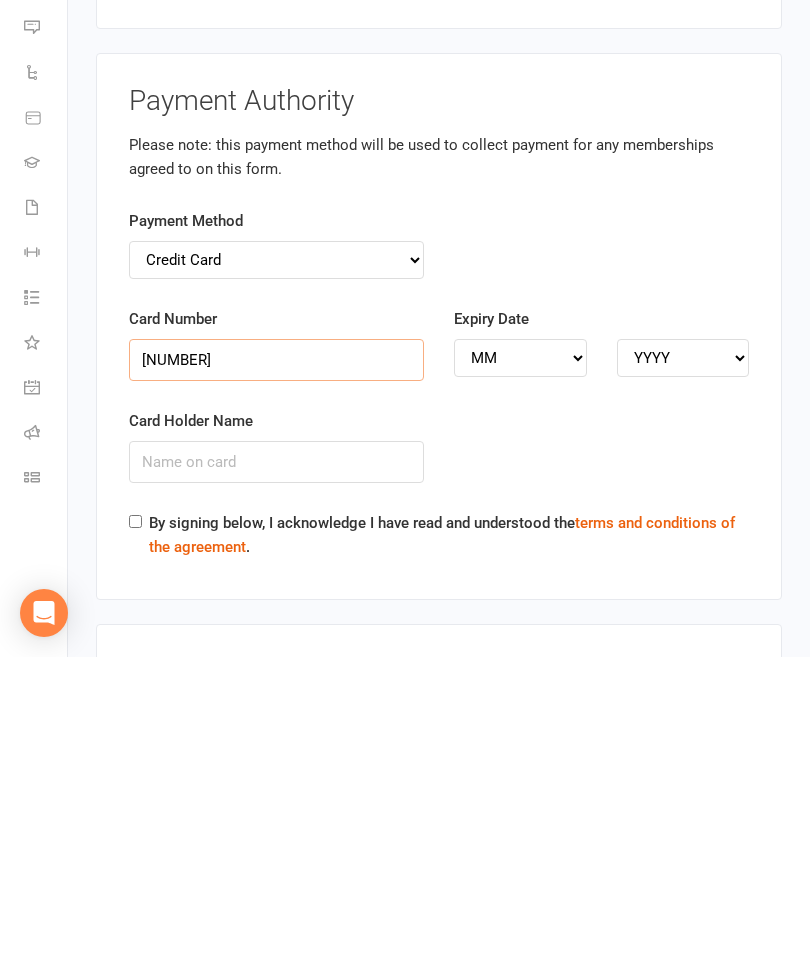 type on "[NUMBER]" 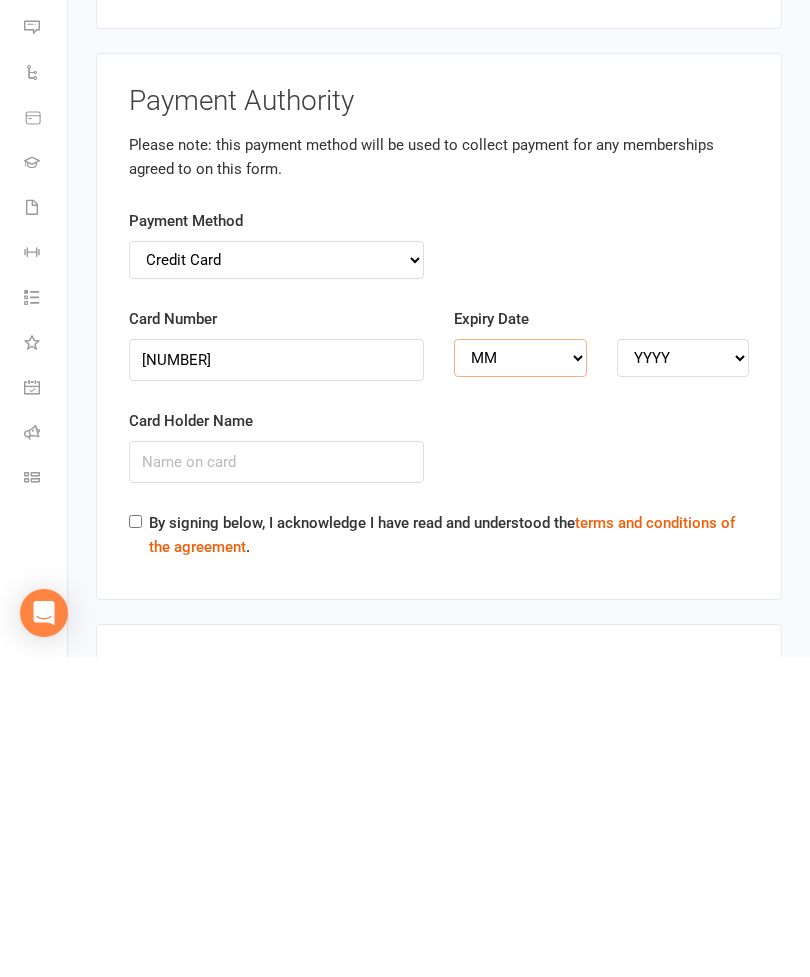 click on "MM 01 02 03 04 05 06 07 08 09 10 11 12" at bounding box center (520, 678) 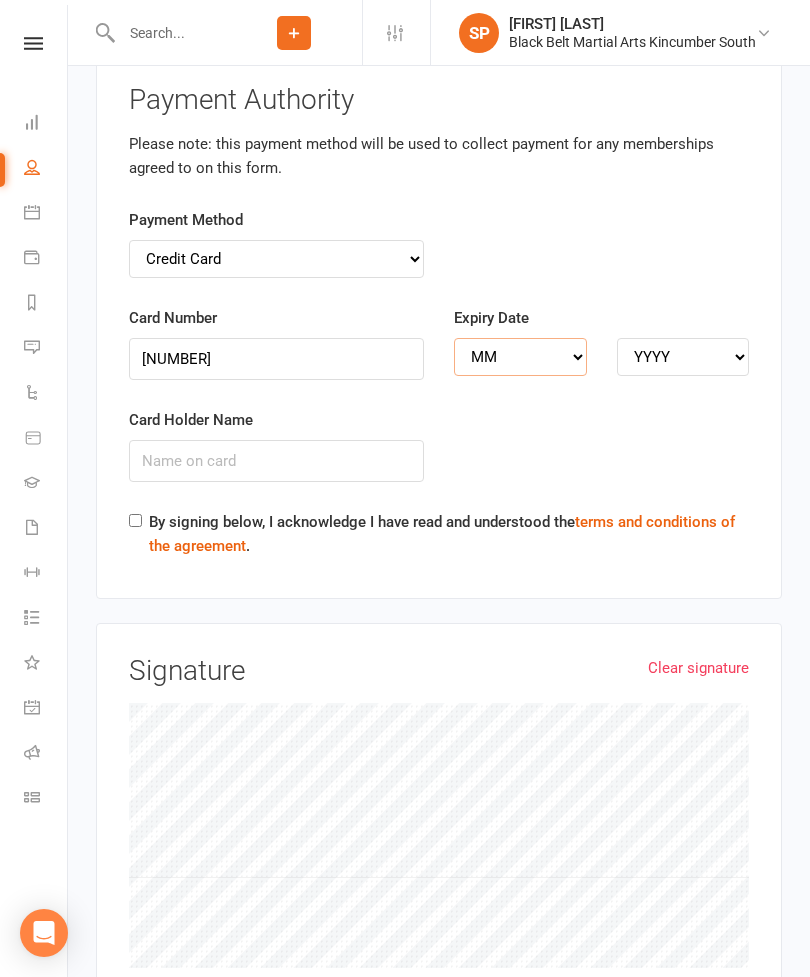 select on "10" 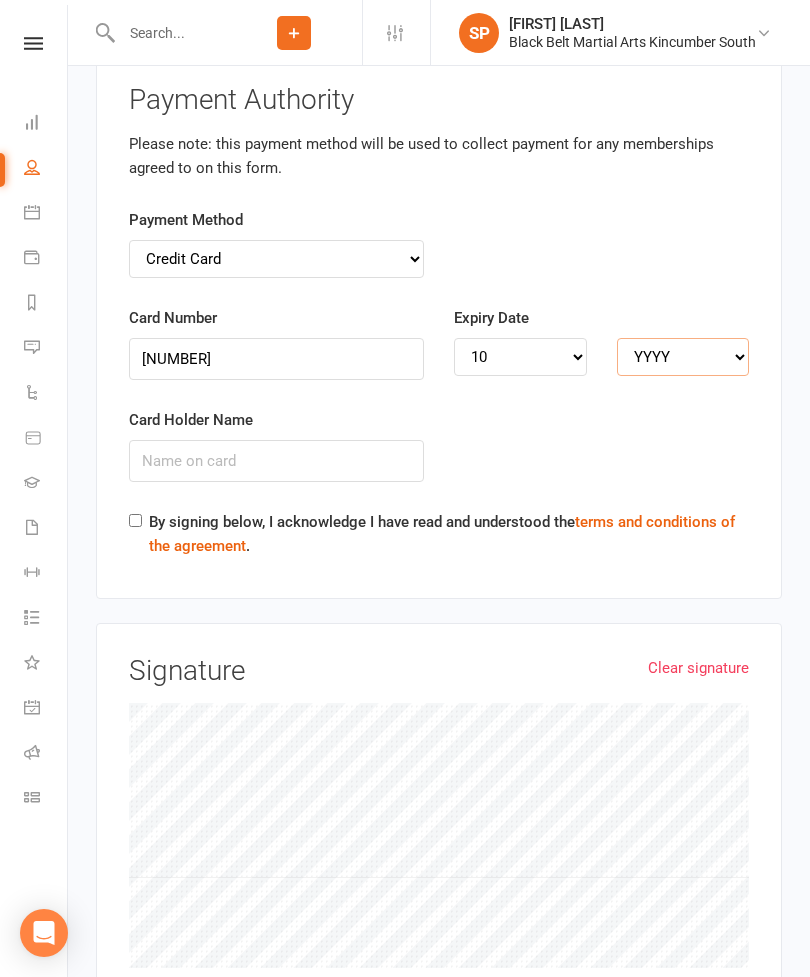 click on "YYYY 2025 2026 2027 2028 2029 2030 2031 2032 2033 2034" at bounding box center (683, 357) 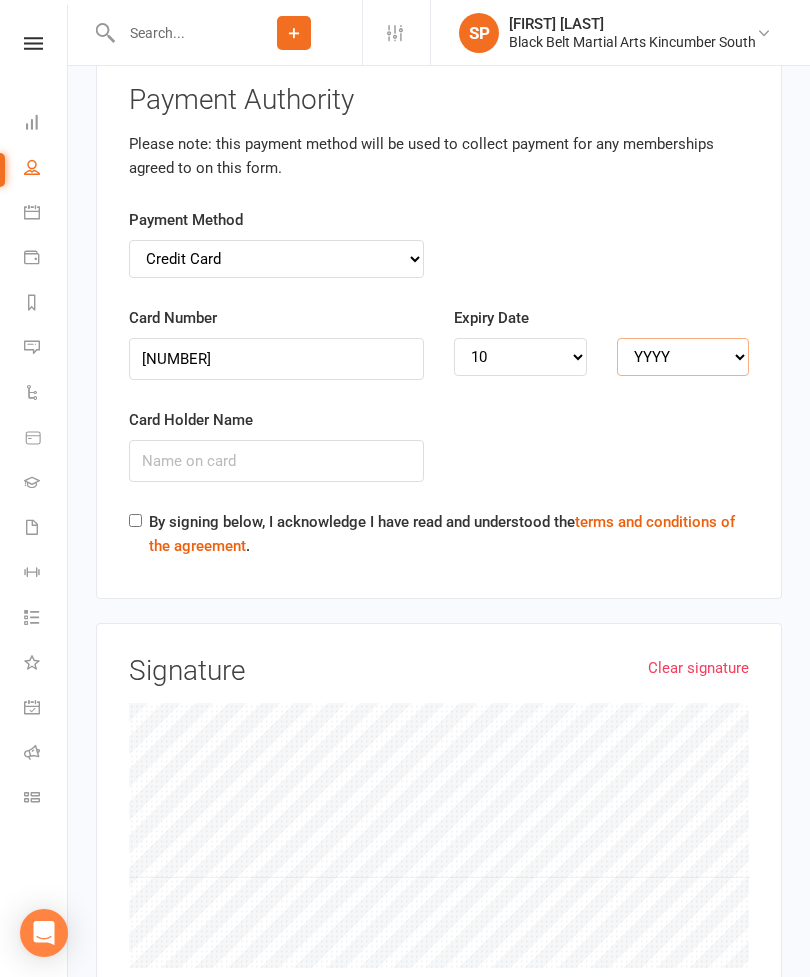 select on "2026" 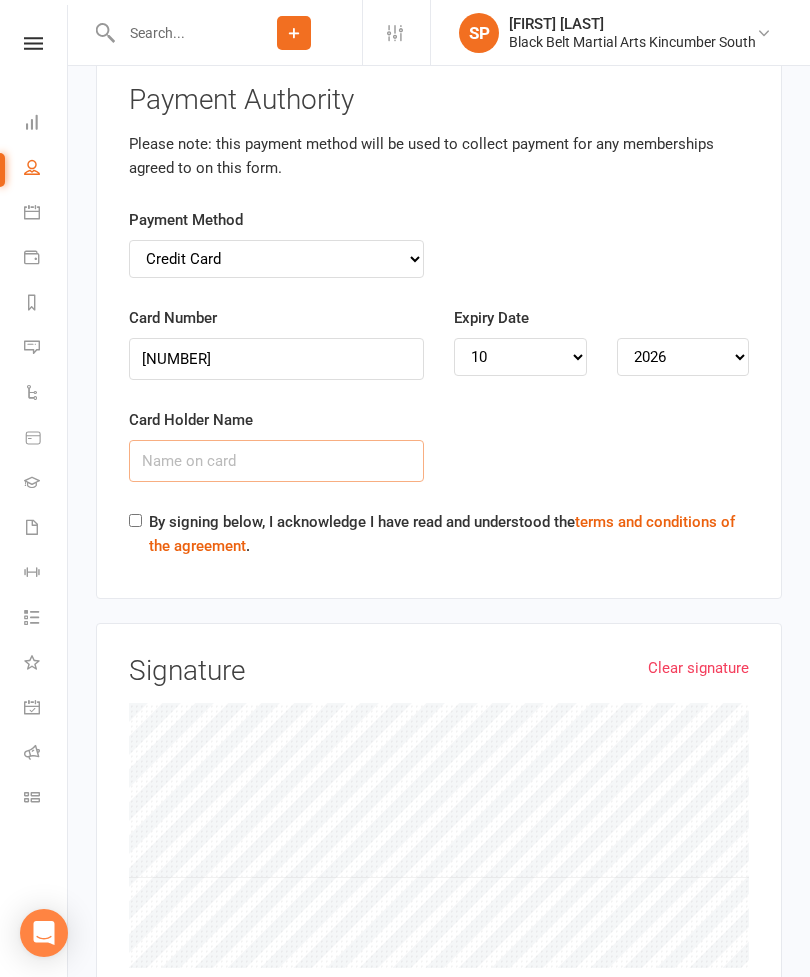 click on "Card Holder Name" at bounding box center [276, 461] 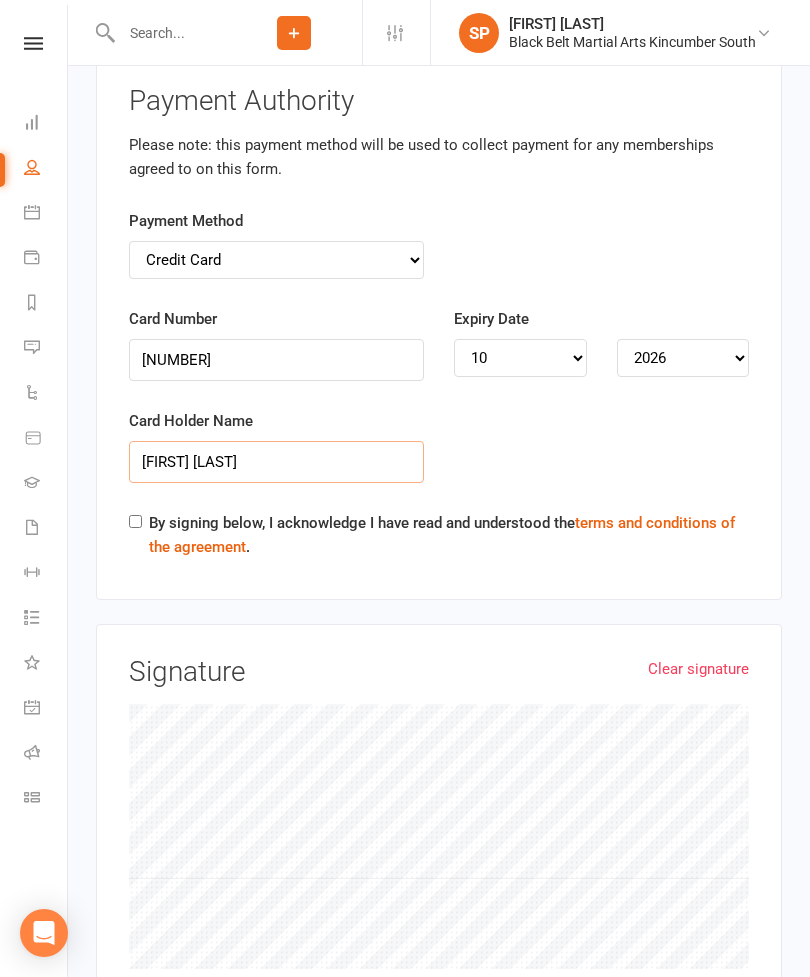 type on "[FIRST] [LAST]" 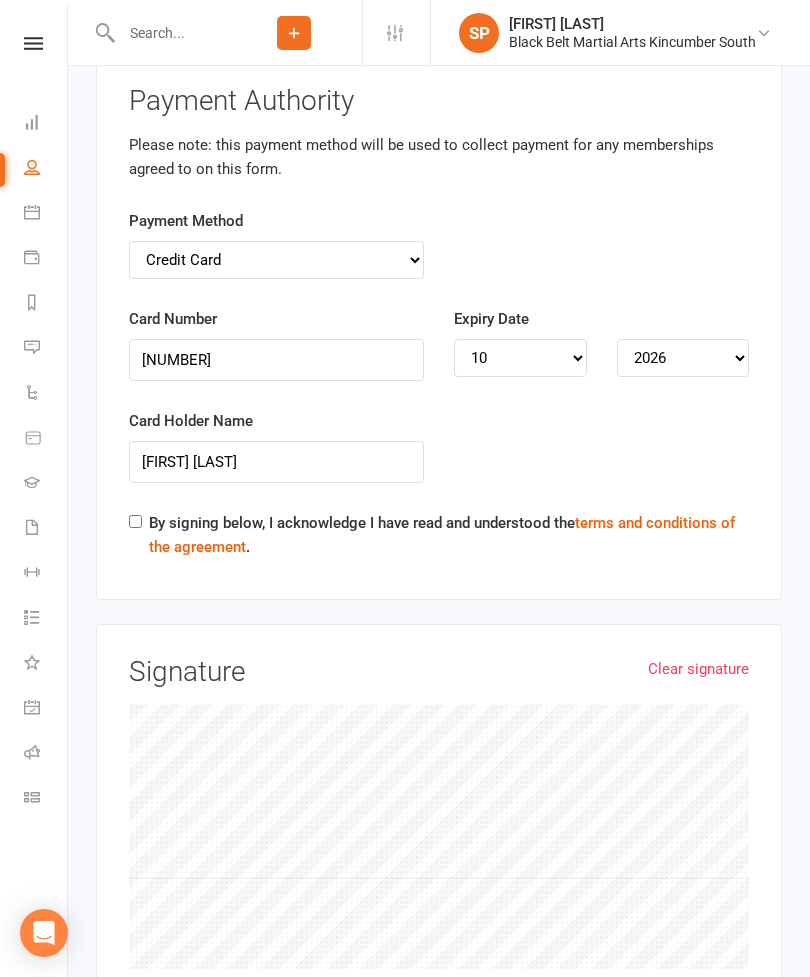 click on "By signing below, I acknowledge I have read and understood the  terms and conditions of the agreement ." at bounding box center (135, 521) 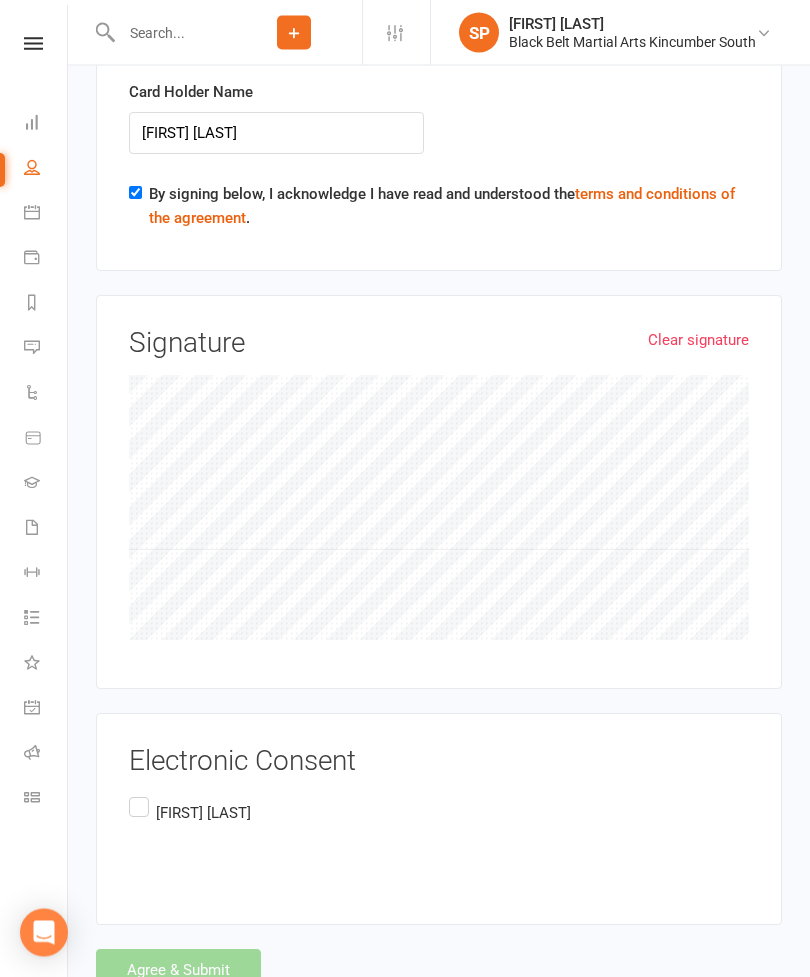 scroll, scrollTop: 4265, scrollLeft: 0, axis: vertical 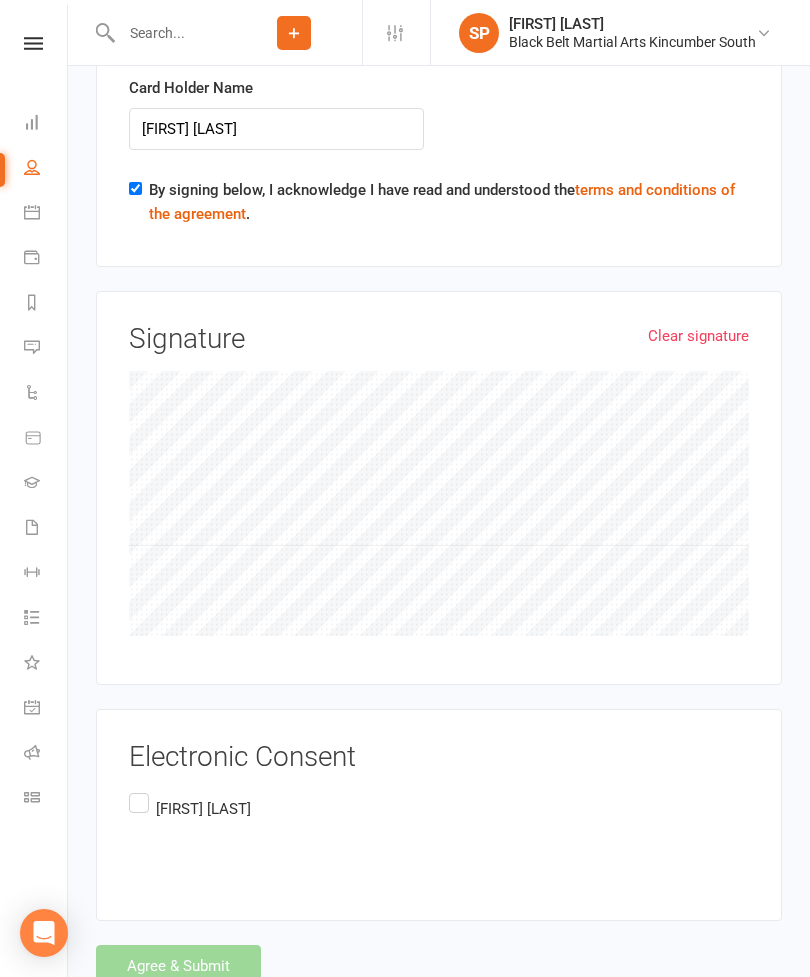 click on "[FIRST] [LAST]" at bounding box center [192, 824] 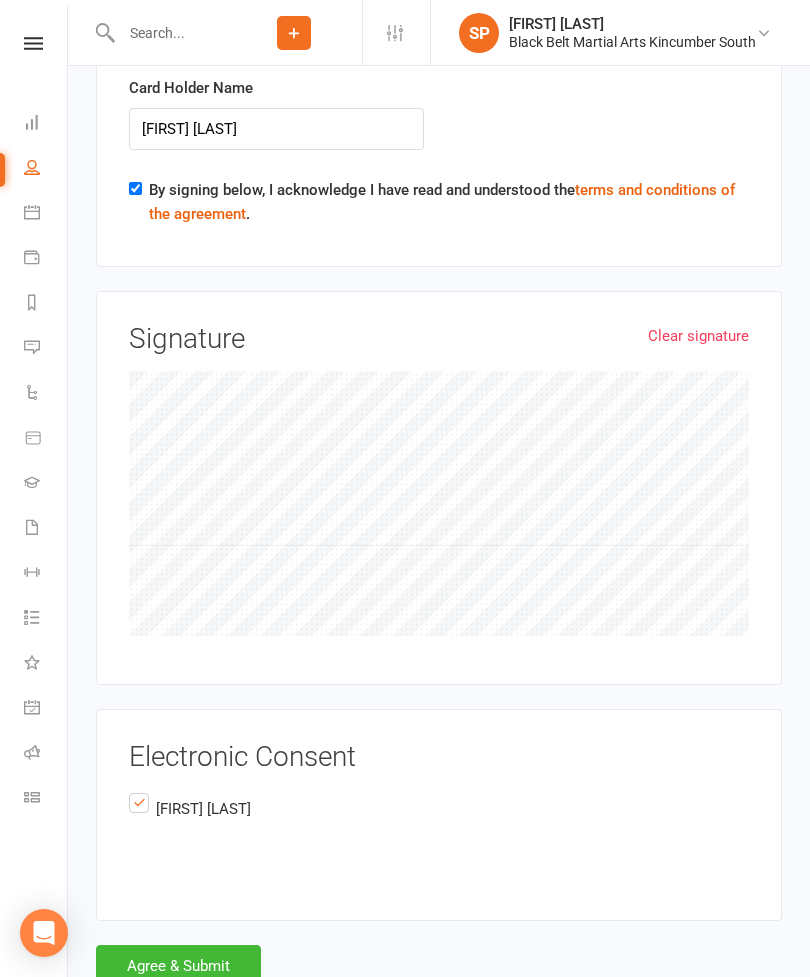 click on "Agree & Submit" at bounding box center (178, 966) 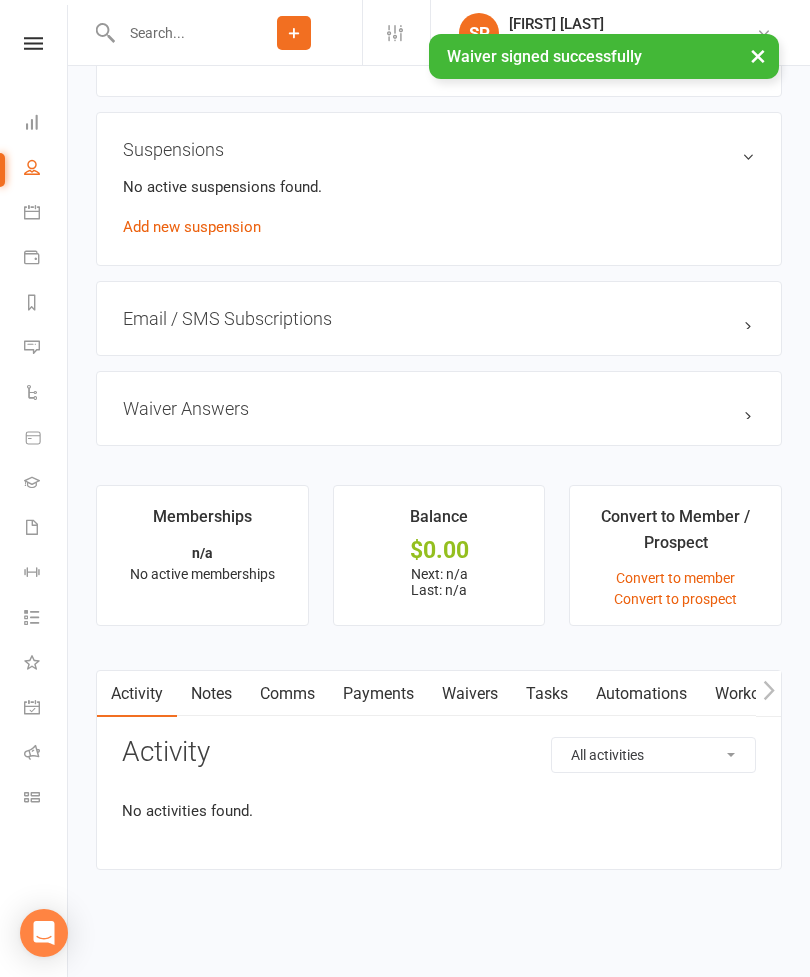 scroll, scrollTop: 0, scrollLeft: 0, axis: both 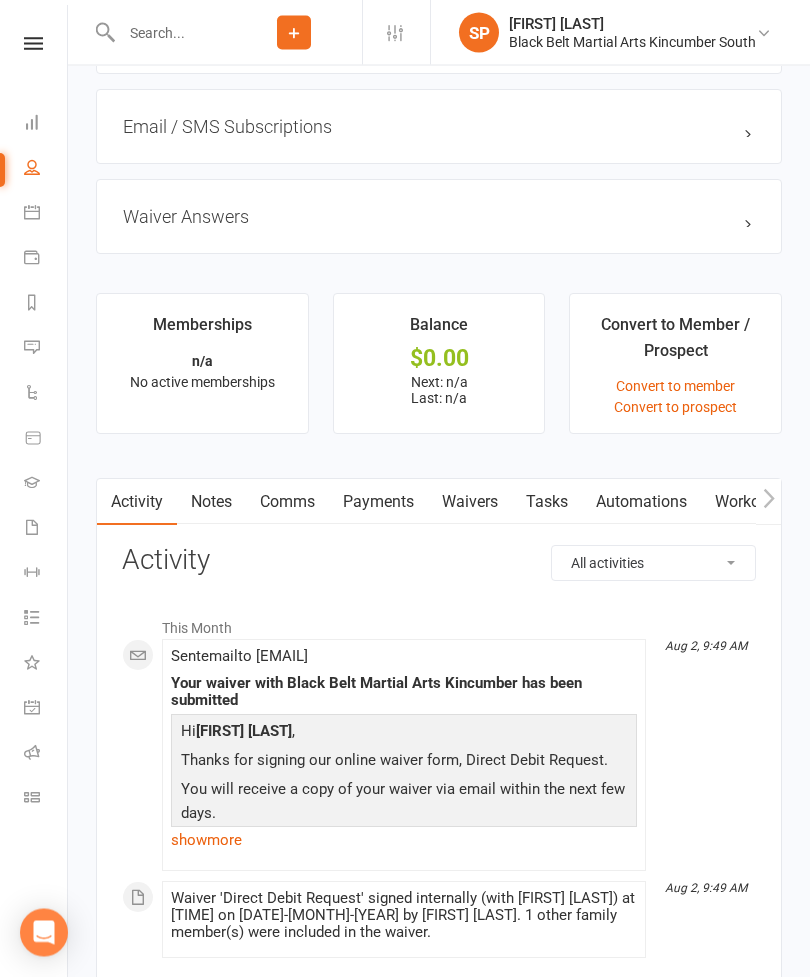 click on "Waivers" at bounding box center (470, 503) 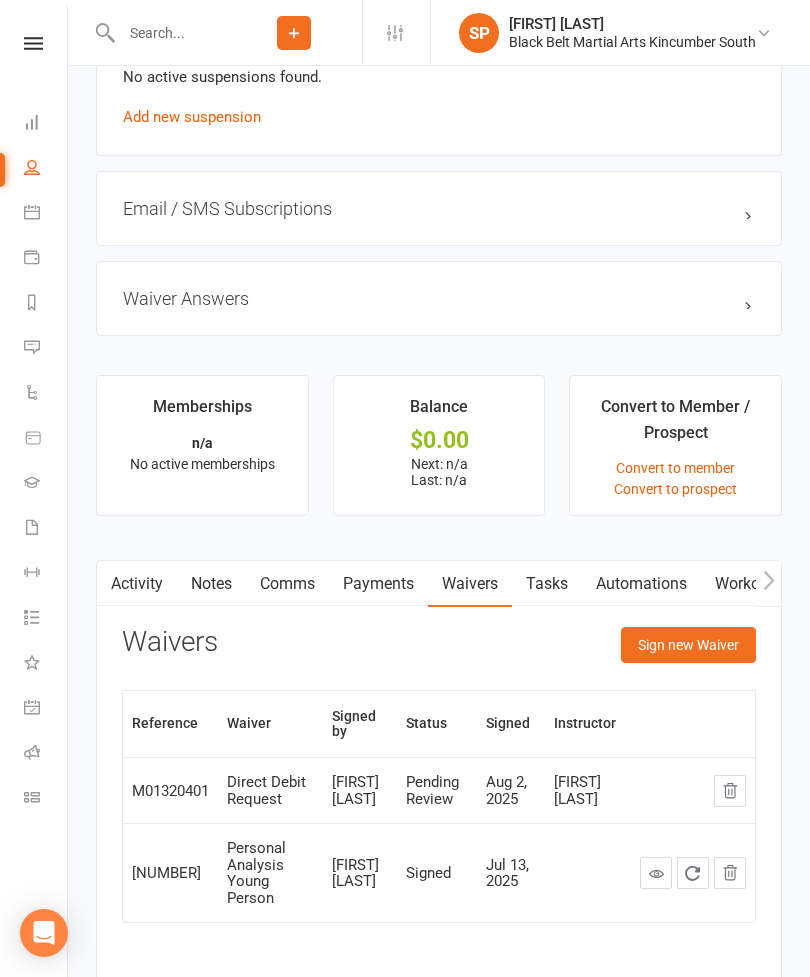 click on "Sign new Waiver" at bounding box center [688, 645] 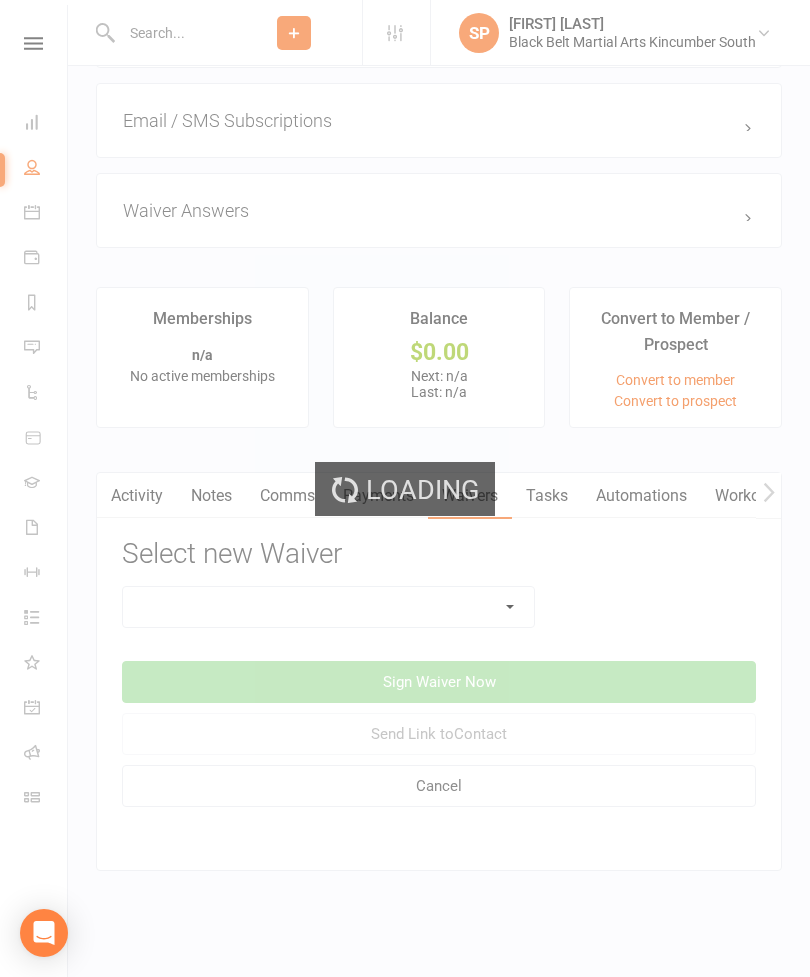 scroll, scrollTop: 1419, scrollLeft: 0, axis: vertical 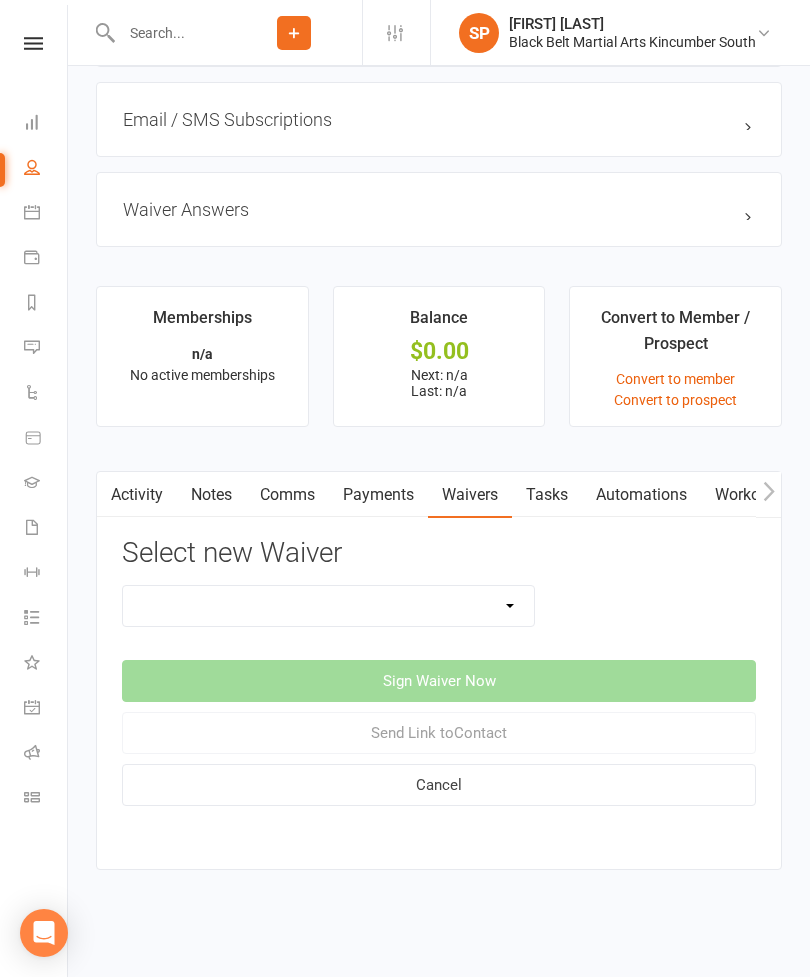 click on "Direct Debit Request Festival Enrolment Festival Trial Class Holiday Camp Waiver Party Sign In Personal Analysis Adult Personal Analysis Kickboxing Personal Analysis Young Person Student Enrolment Agreement" at bounding box center [328, 606] 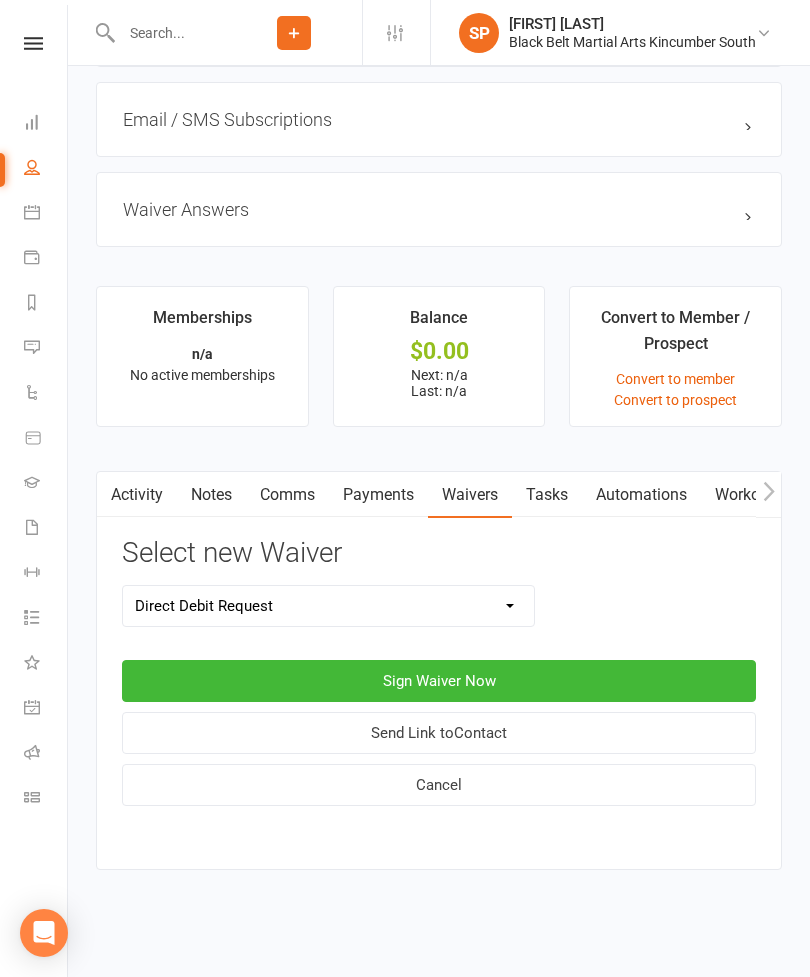 click on "Sign Waiver Now" at bounding box center (439, 681) 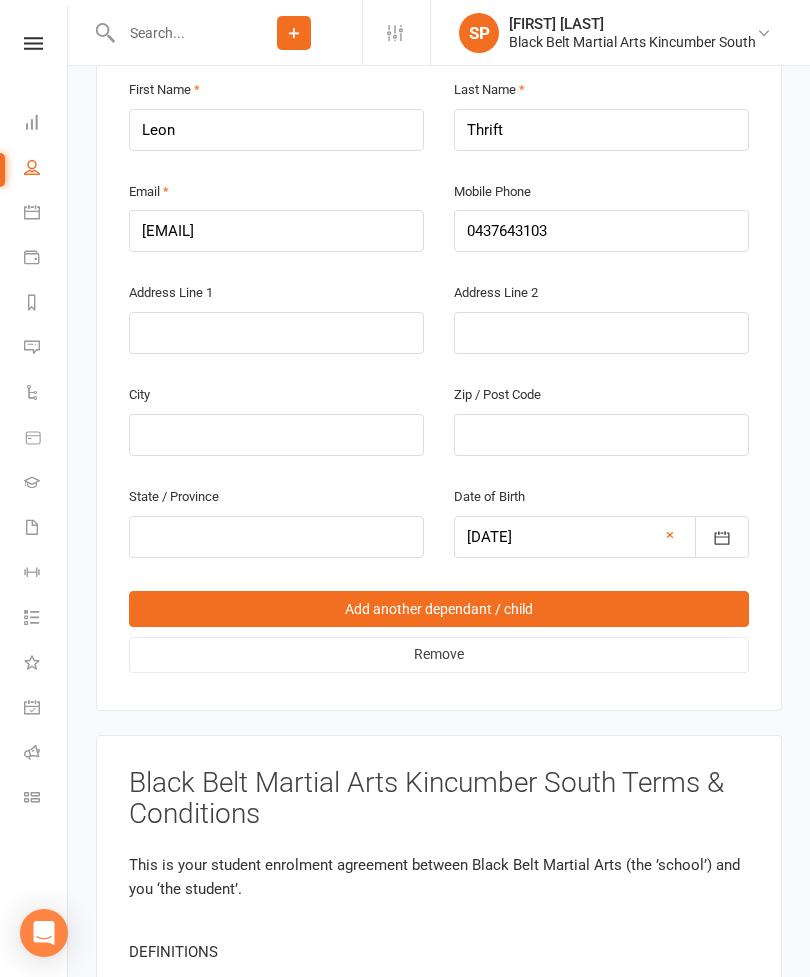 scroll, scrollTop: 0, scrollLeft: 0, axis: both 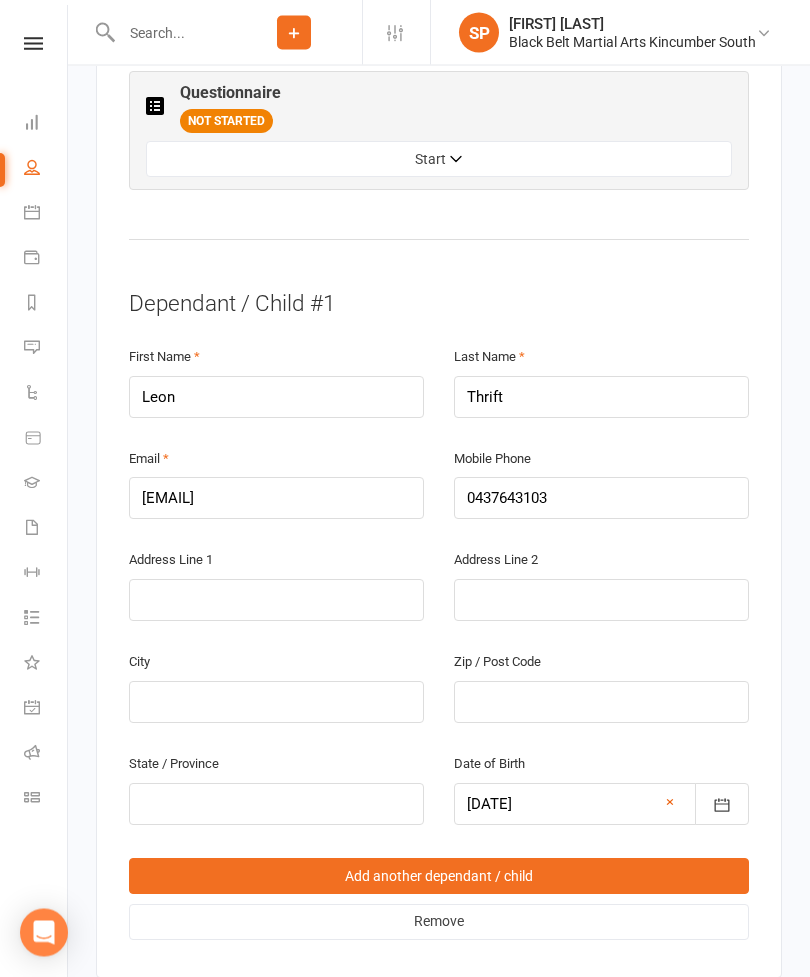 click on "Start" at bounding box center [439, 160] 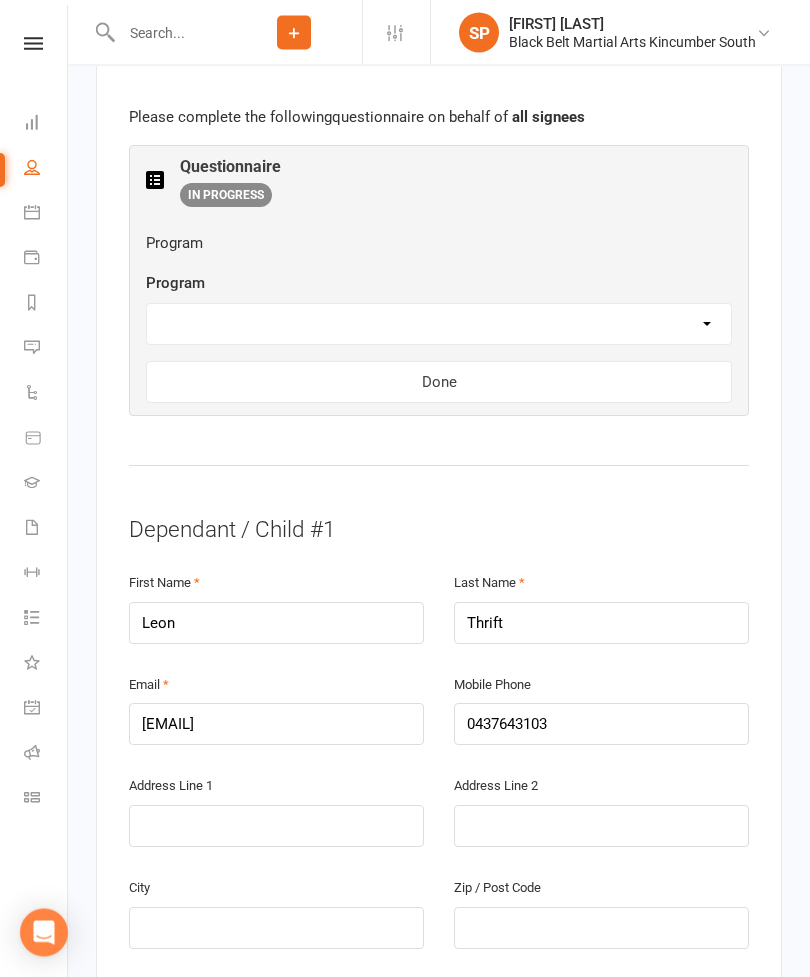 scroll, scrollTop: 1079, scrollLeft: 0, axis: vertical 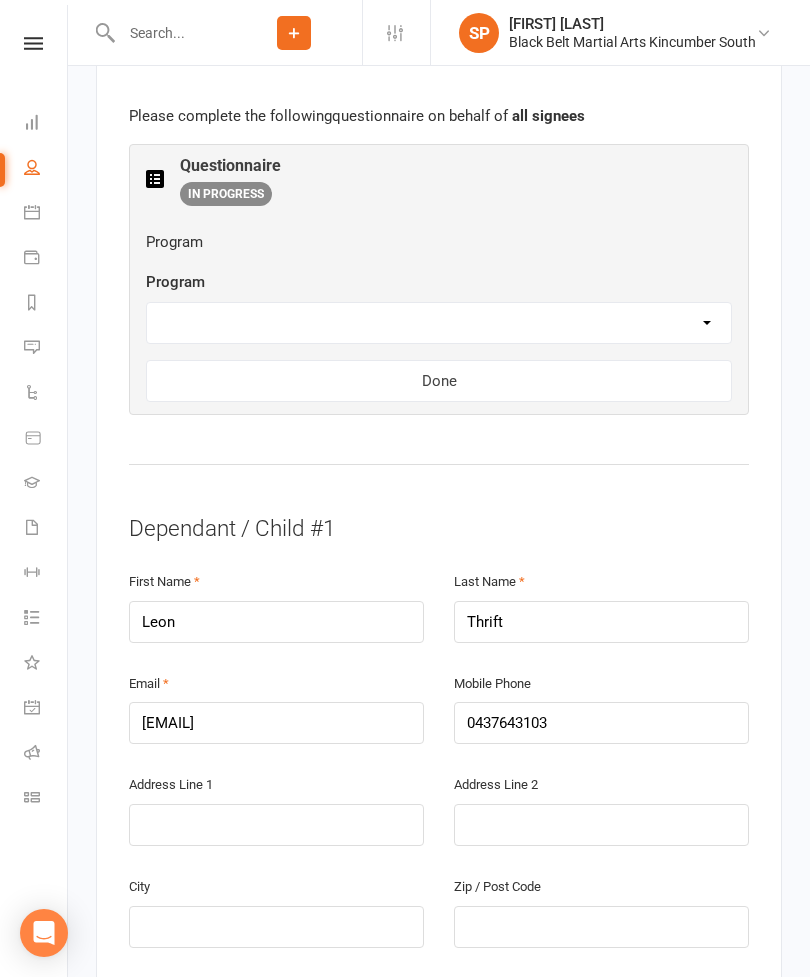 click on "Little Dragons Basic Leadership Kickboxing Kobudo Masterclub" at bounding box center (439, 323) 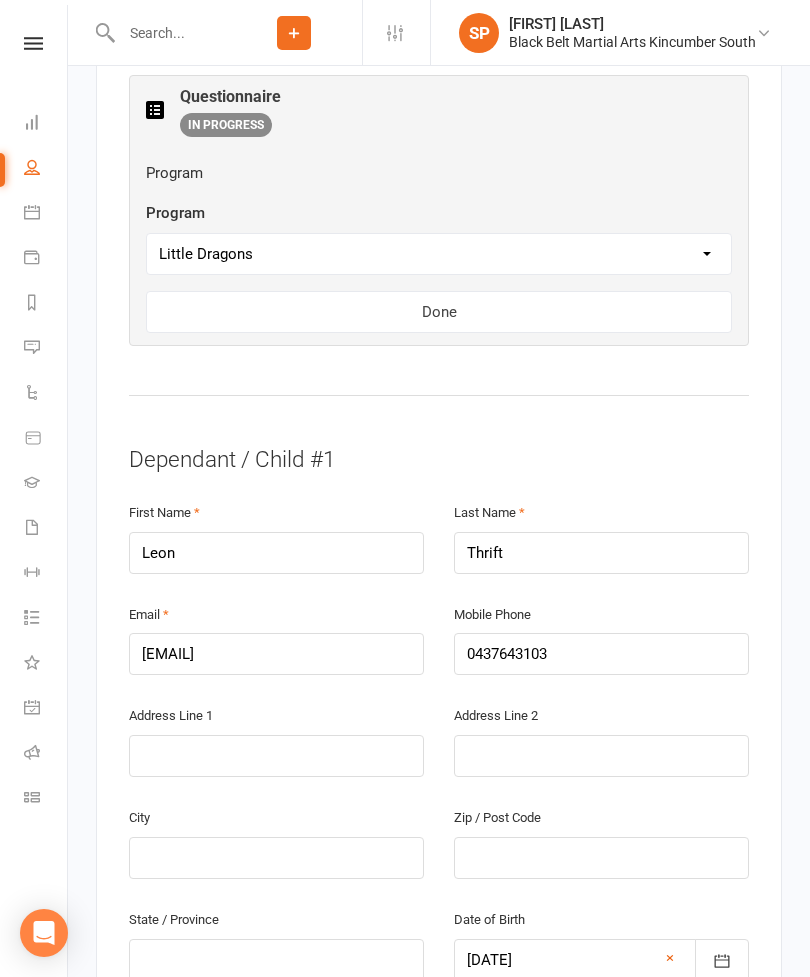 click on "Done" at bounding box center [439, 312] 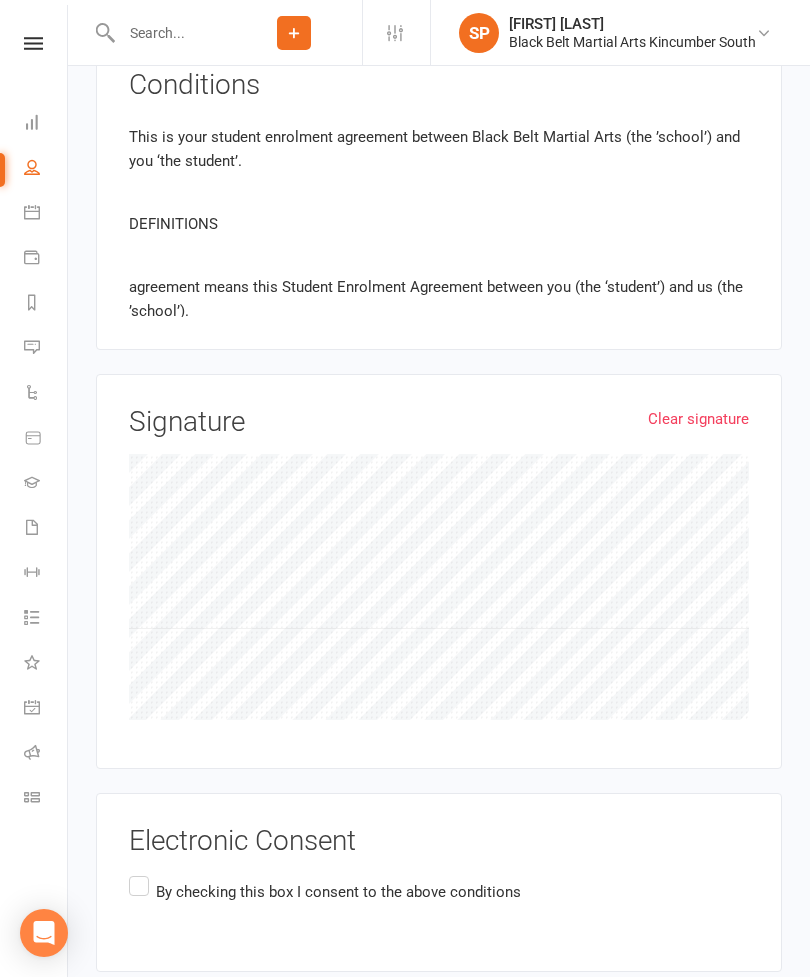 scroll, scrollTop: 2156, scrollLeft: 0, axis: vertical 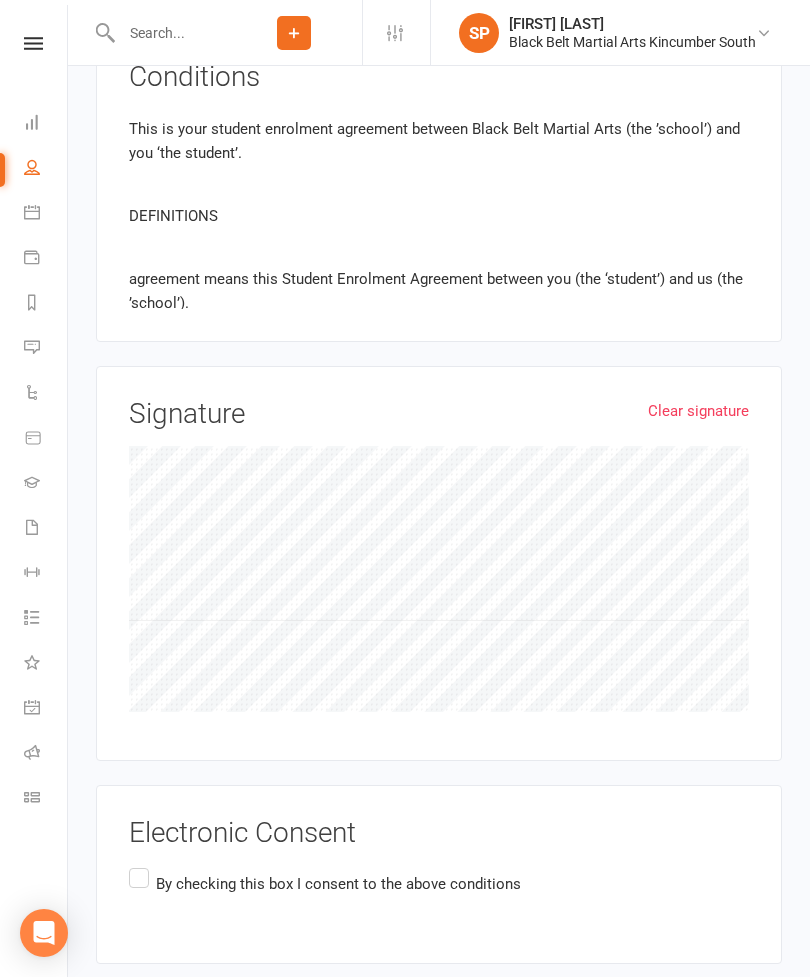 click on "By checking this box I consent to the above conditions" at bounding box center [325, 883] 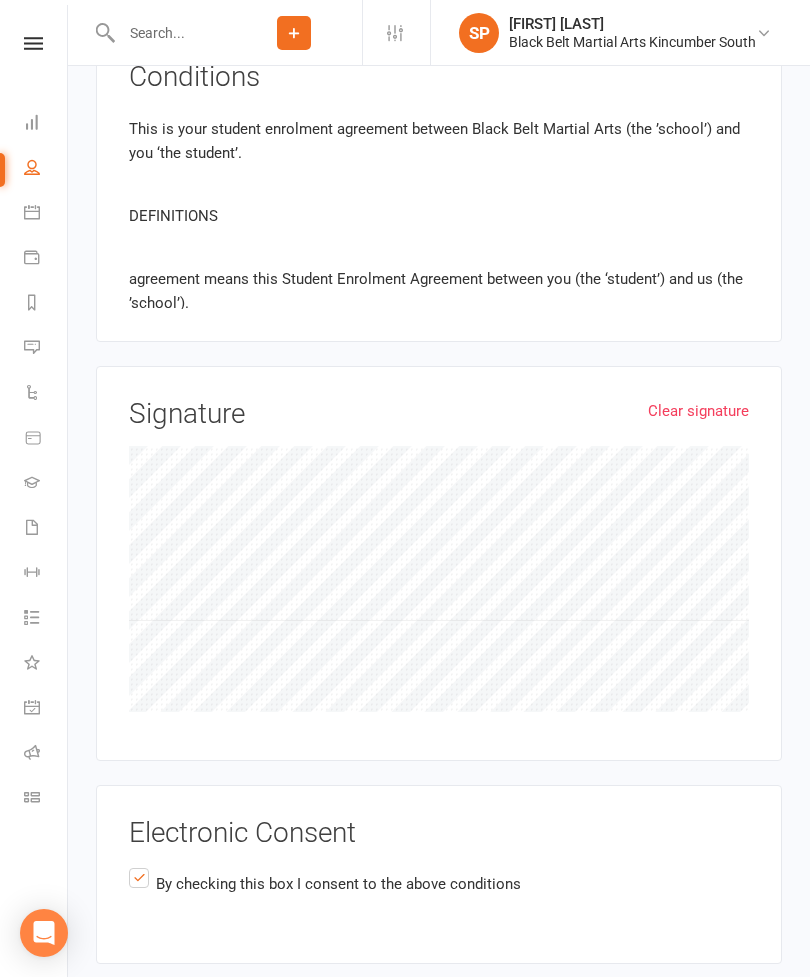 click on "Agree & Submit" at bounding box center (178, 1009) 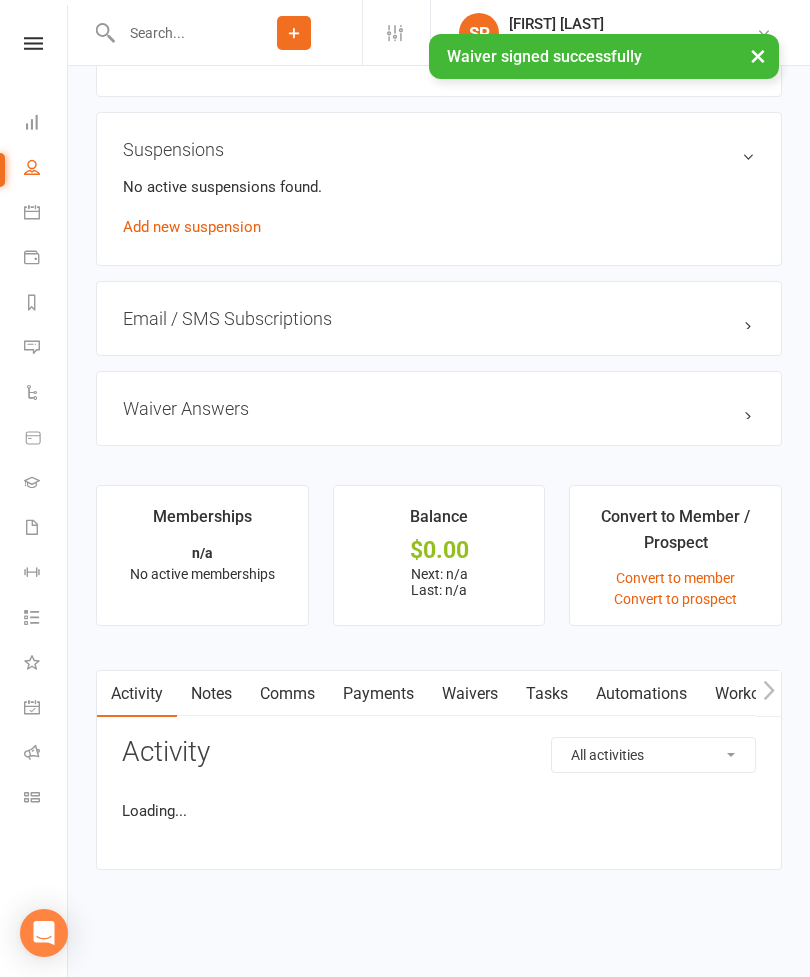 scroll, scrollTop: 0, scrollLeft: 0, axis: both 